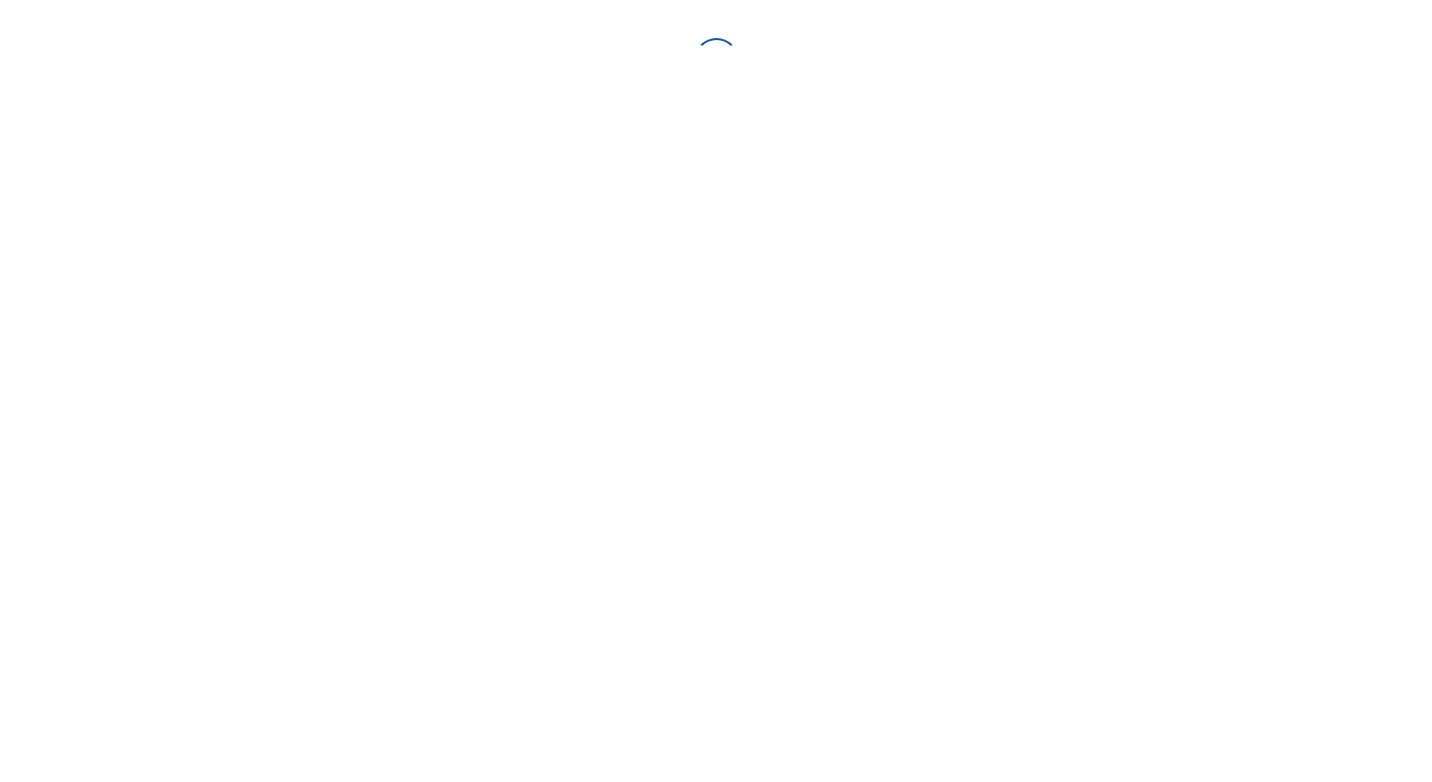 scroll, scrollTop: 0, scrollLeft: 0, axis: both 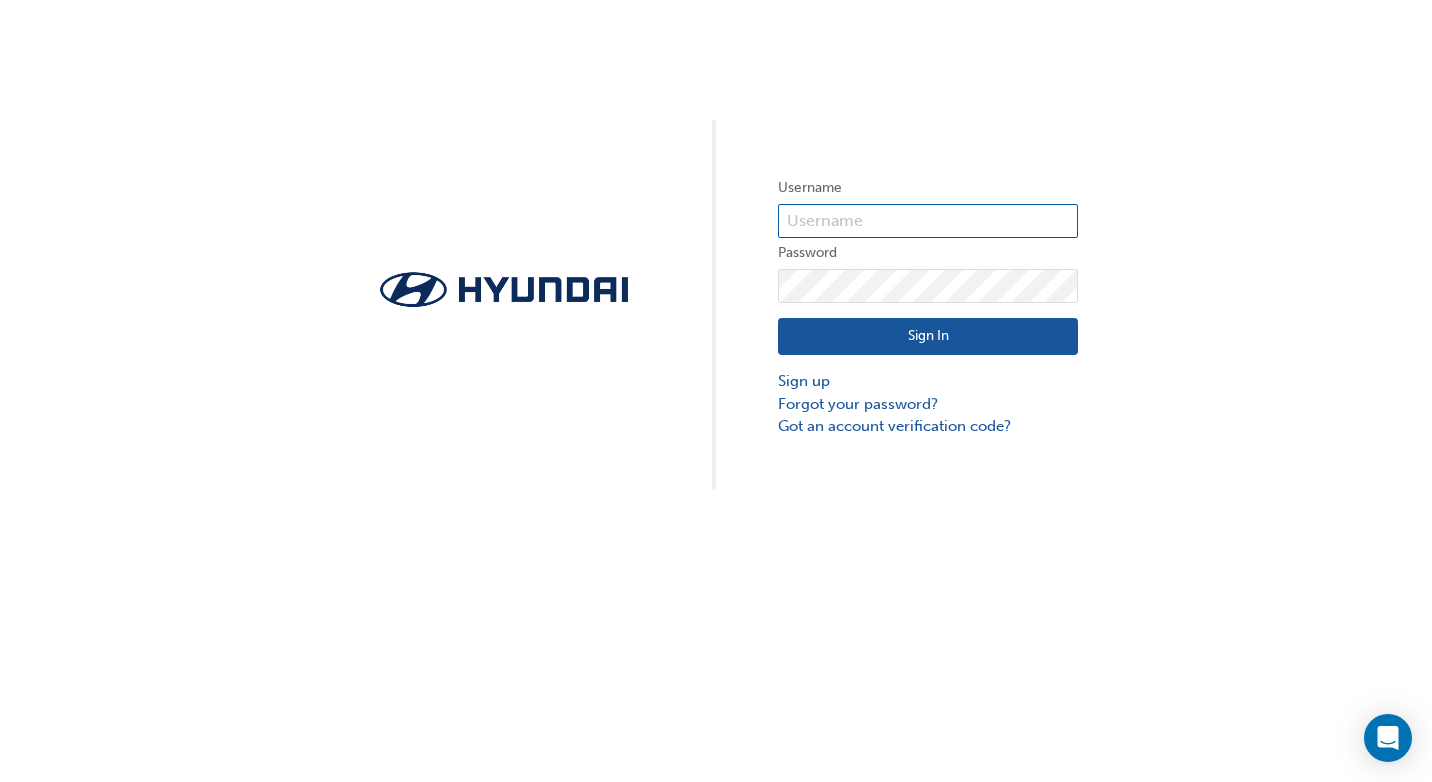 type on "25451" 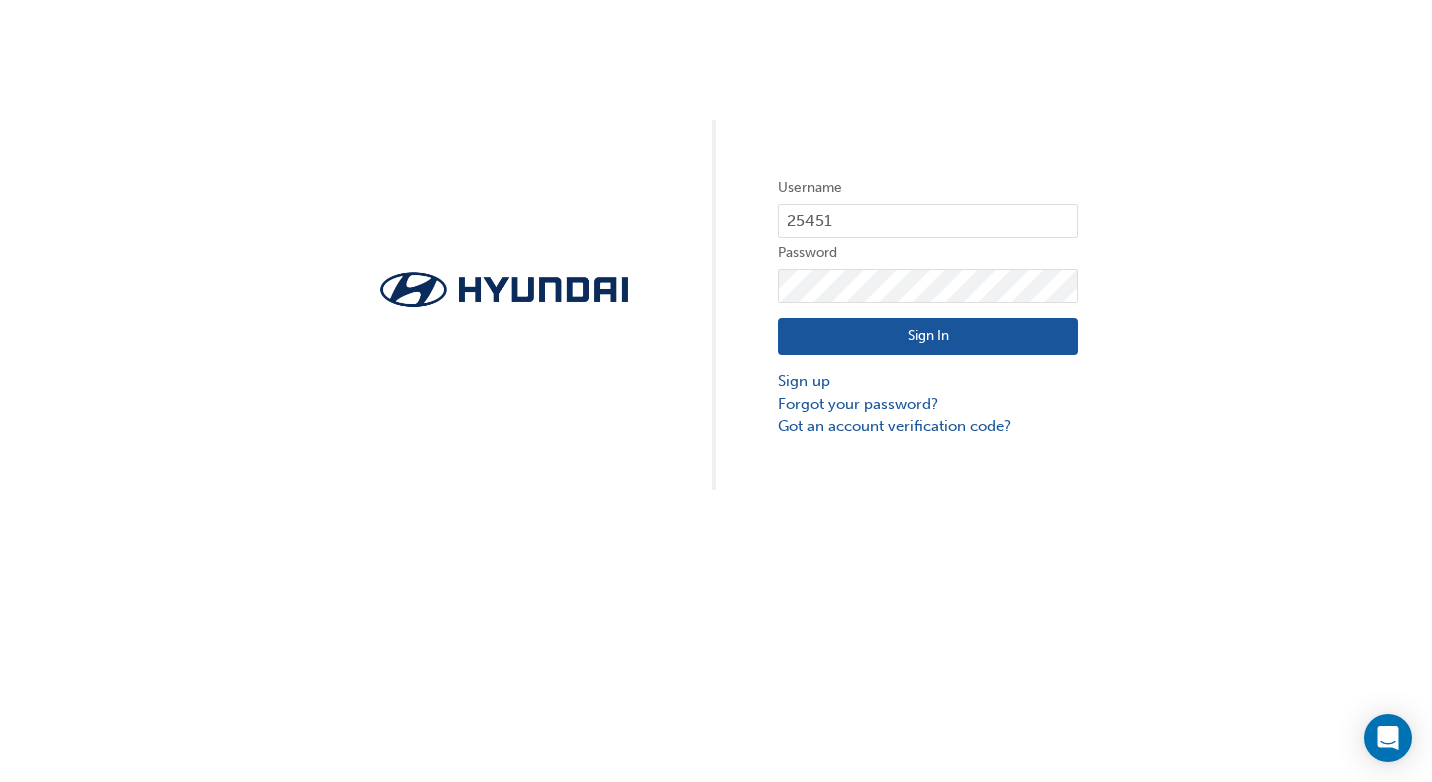 click on "Sign In" at bounding box center [928, 337] 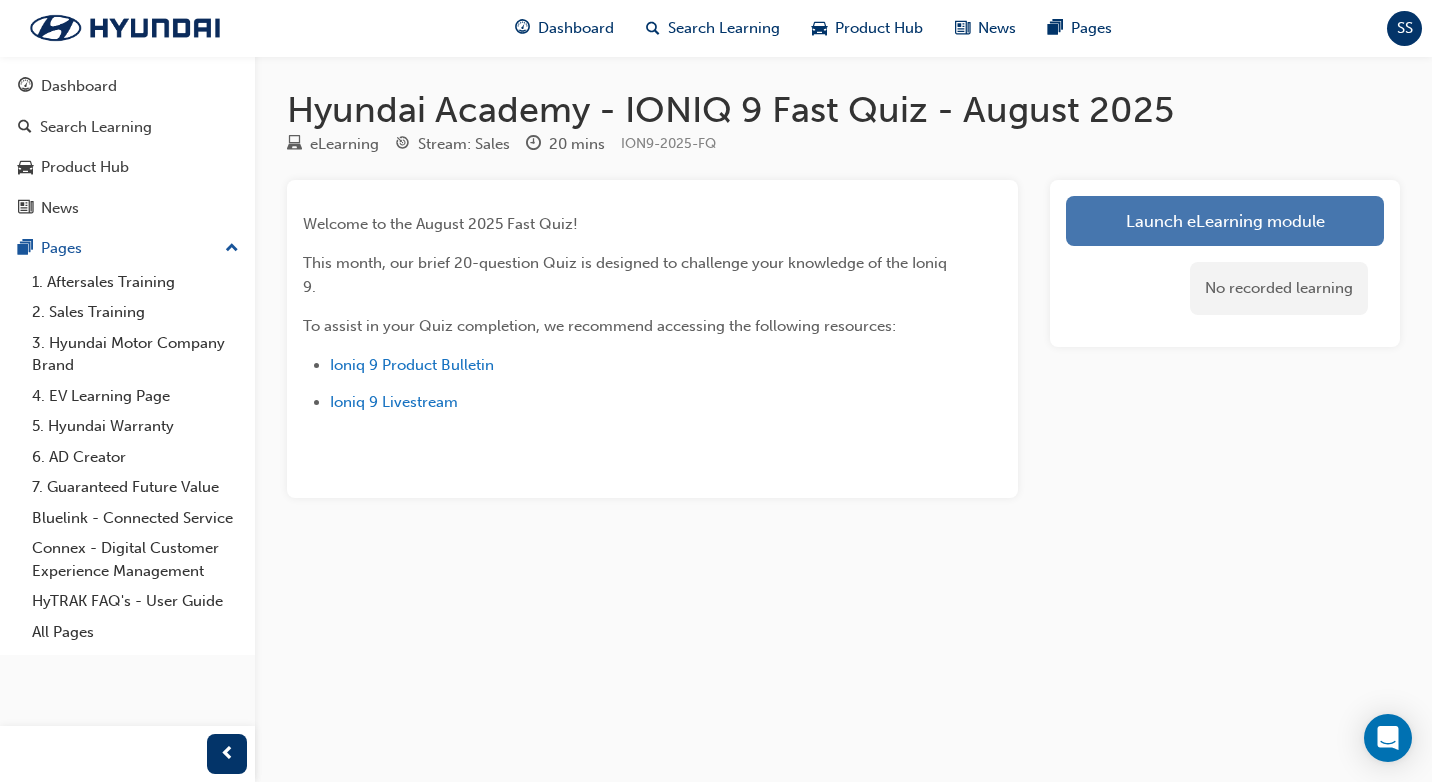 click on "Launch eLearning module" at bounding box center (1225, 221) 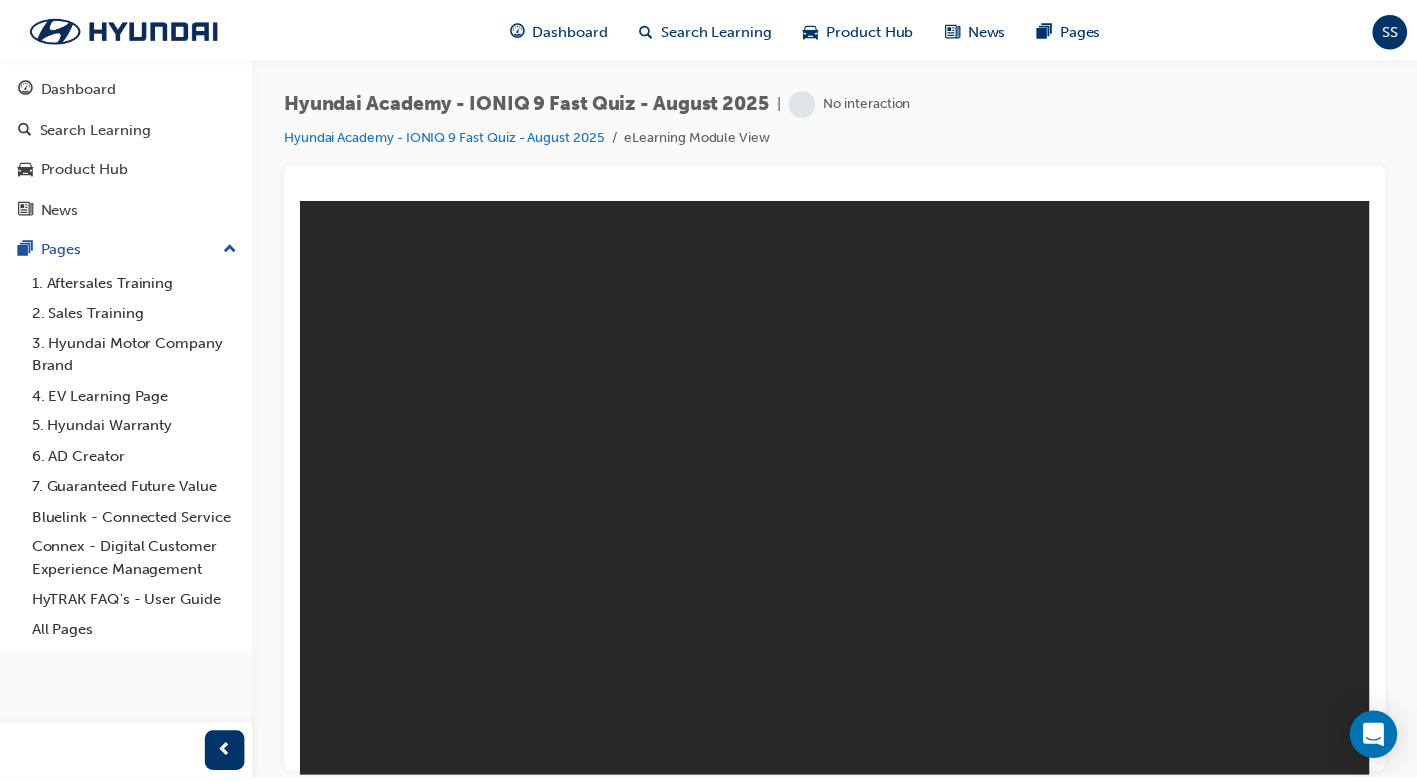 scroll, scrollTop: 0, scrollLeft: 0, axis: both 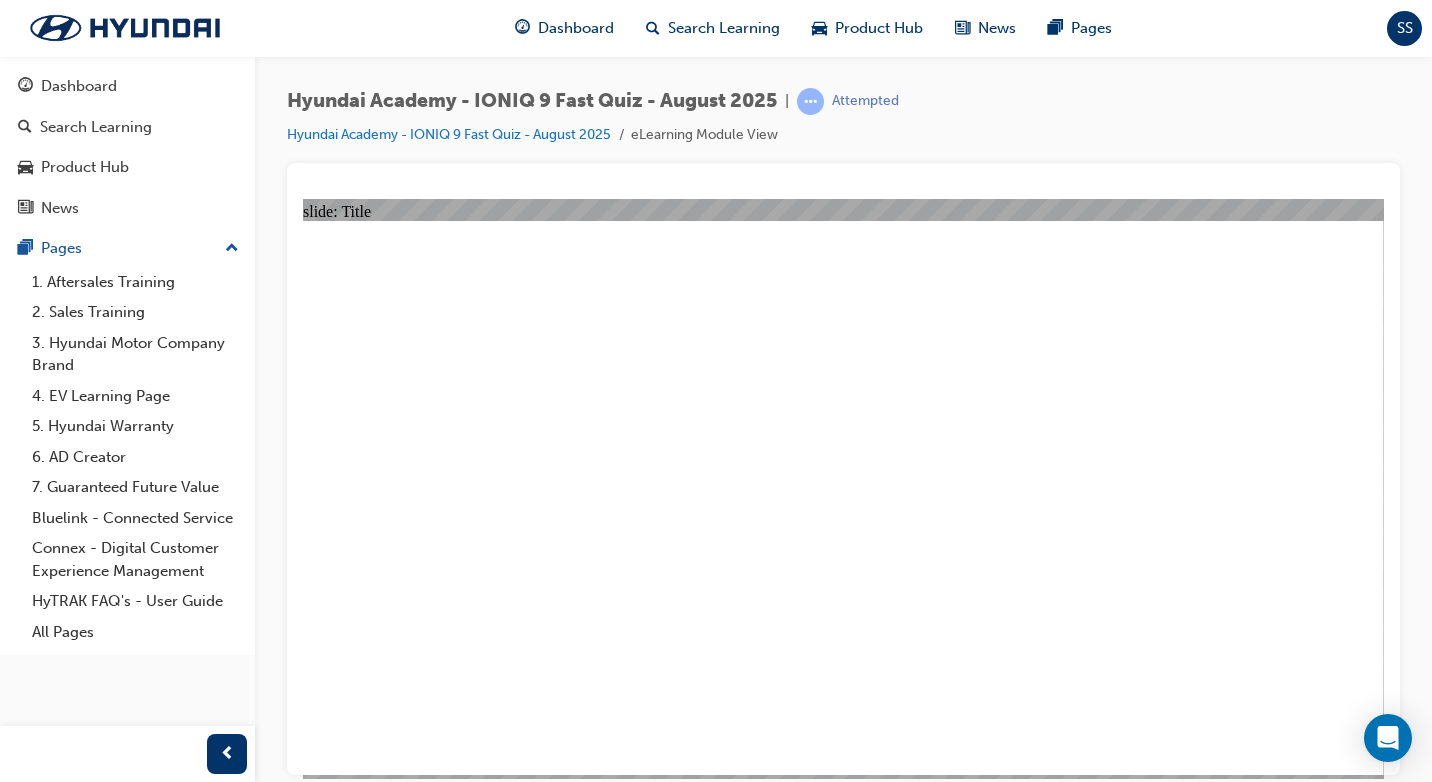 click 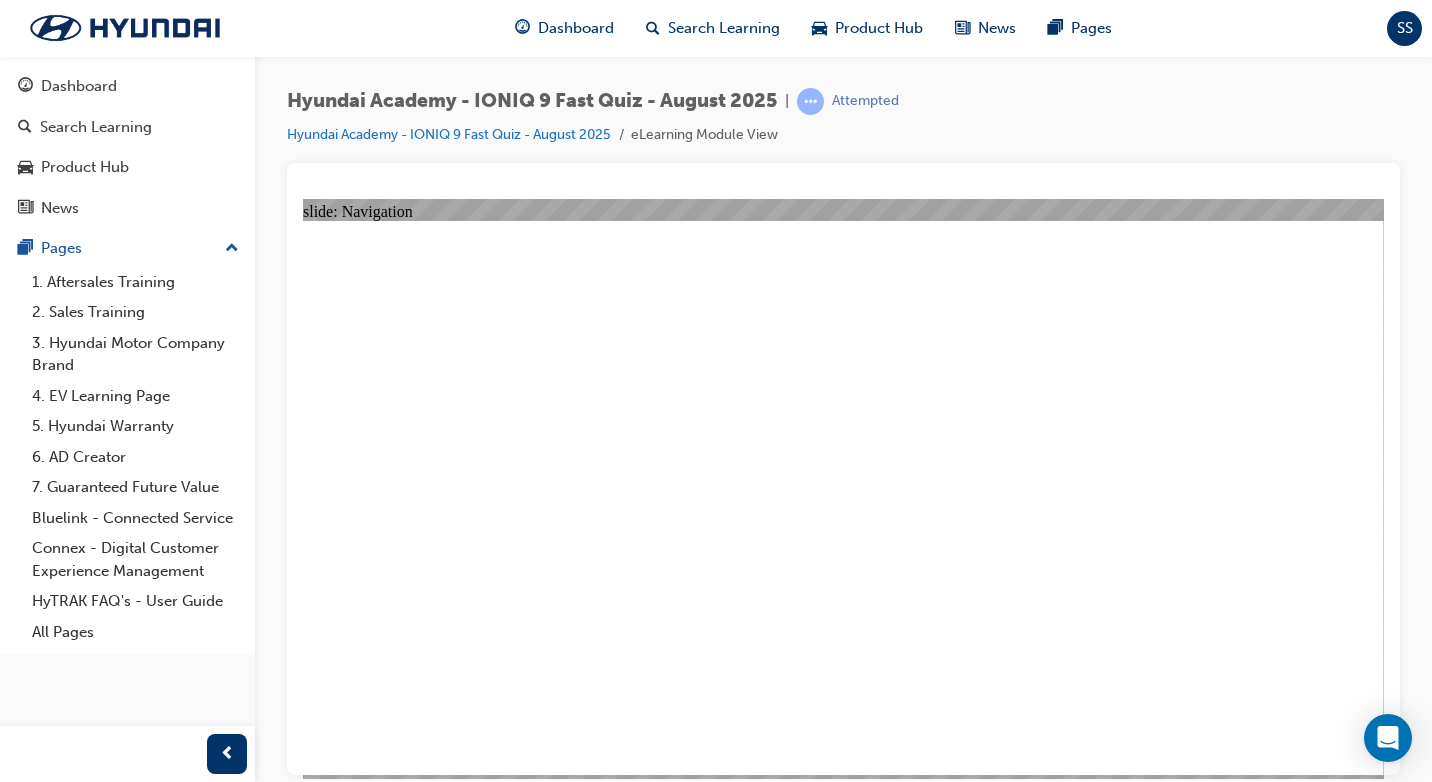 click 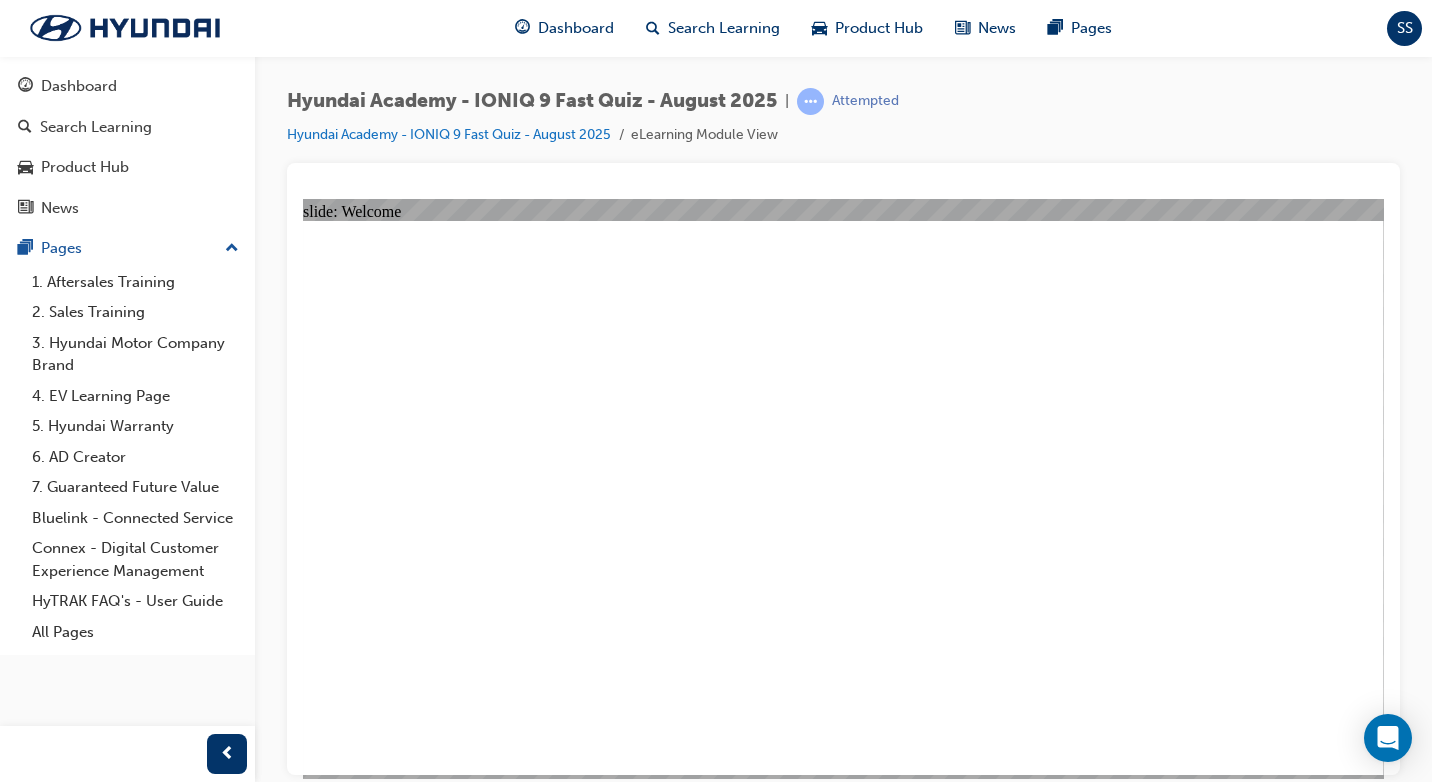 click 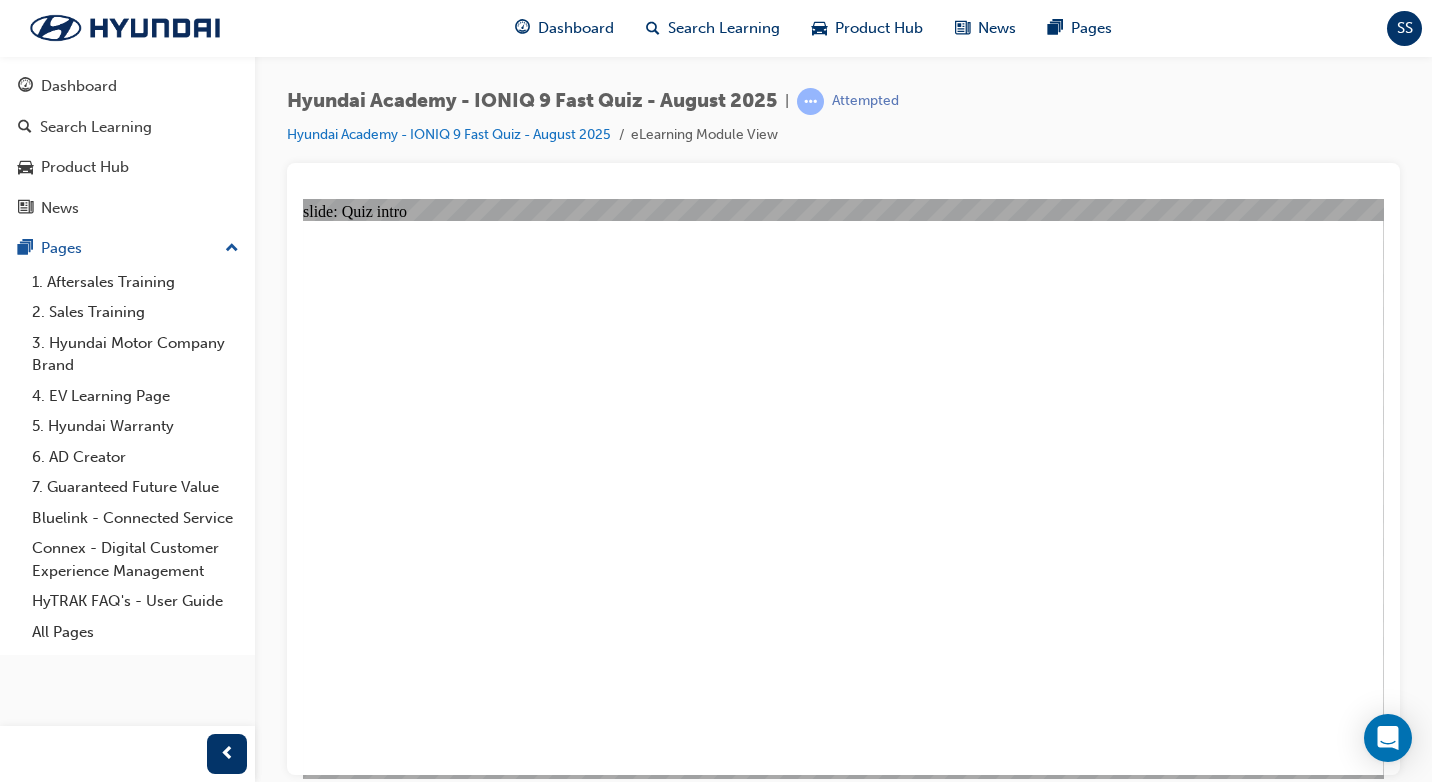 click 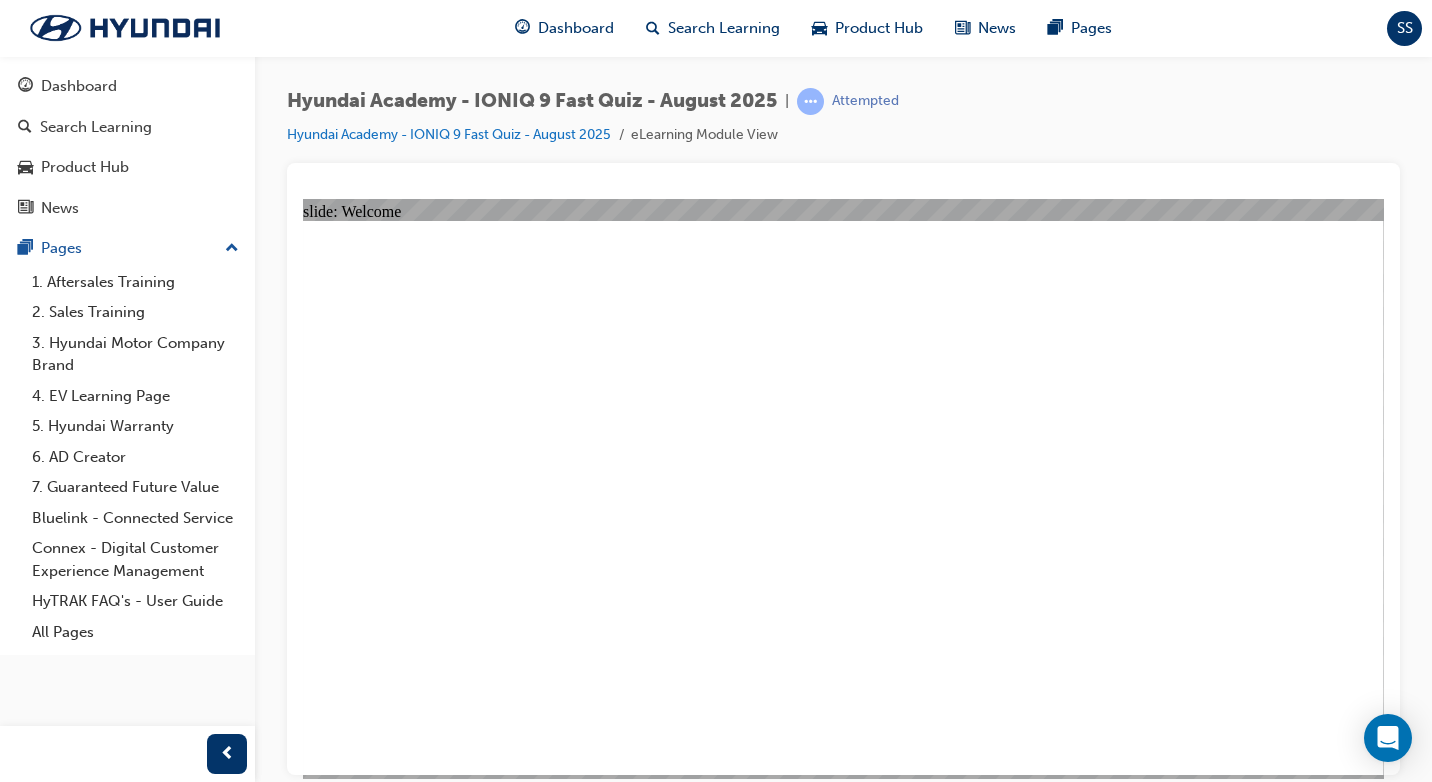 click 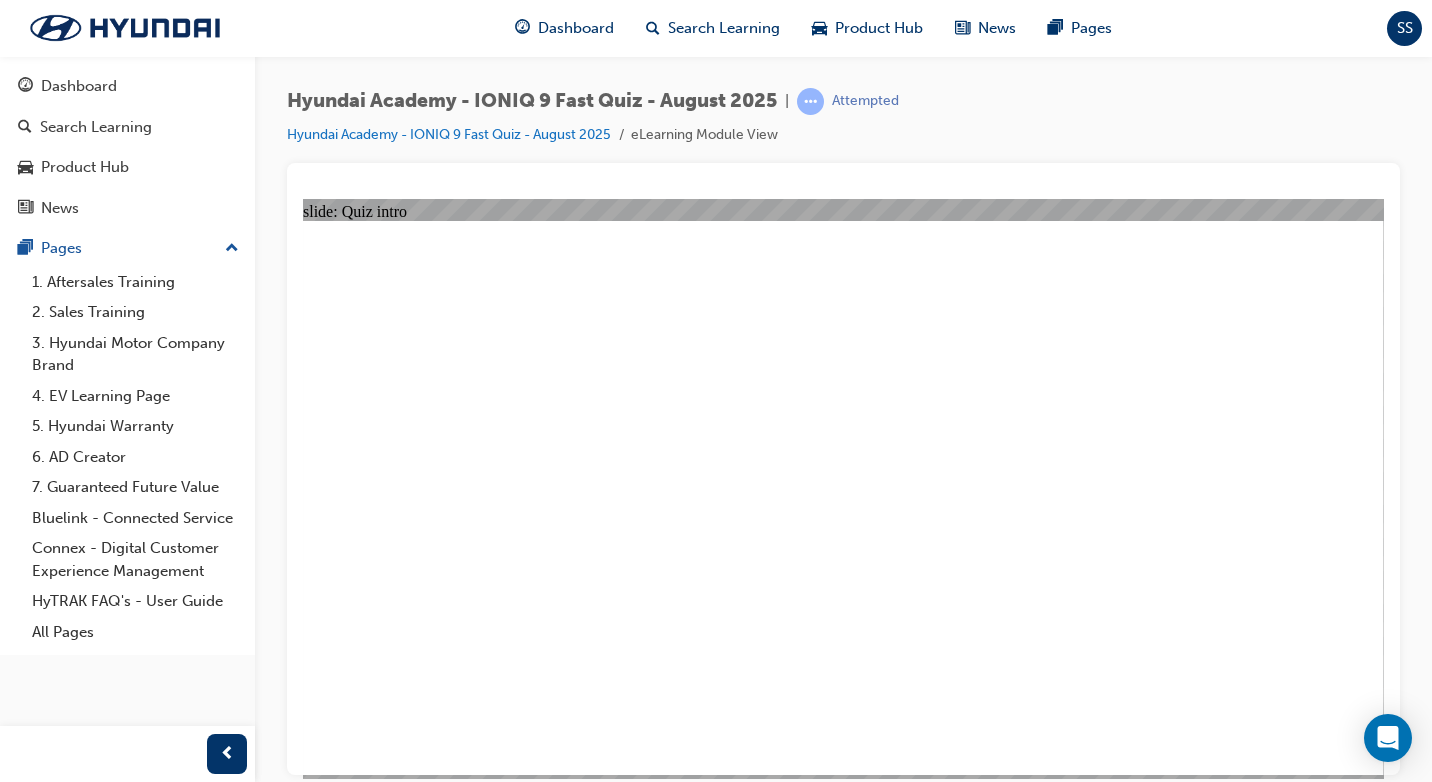click 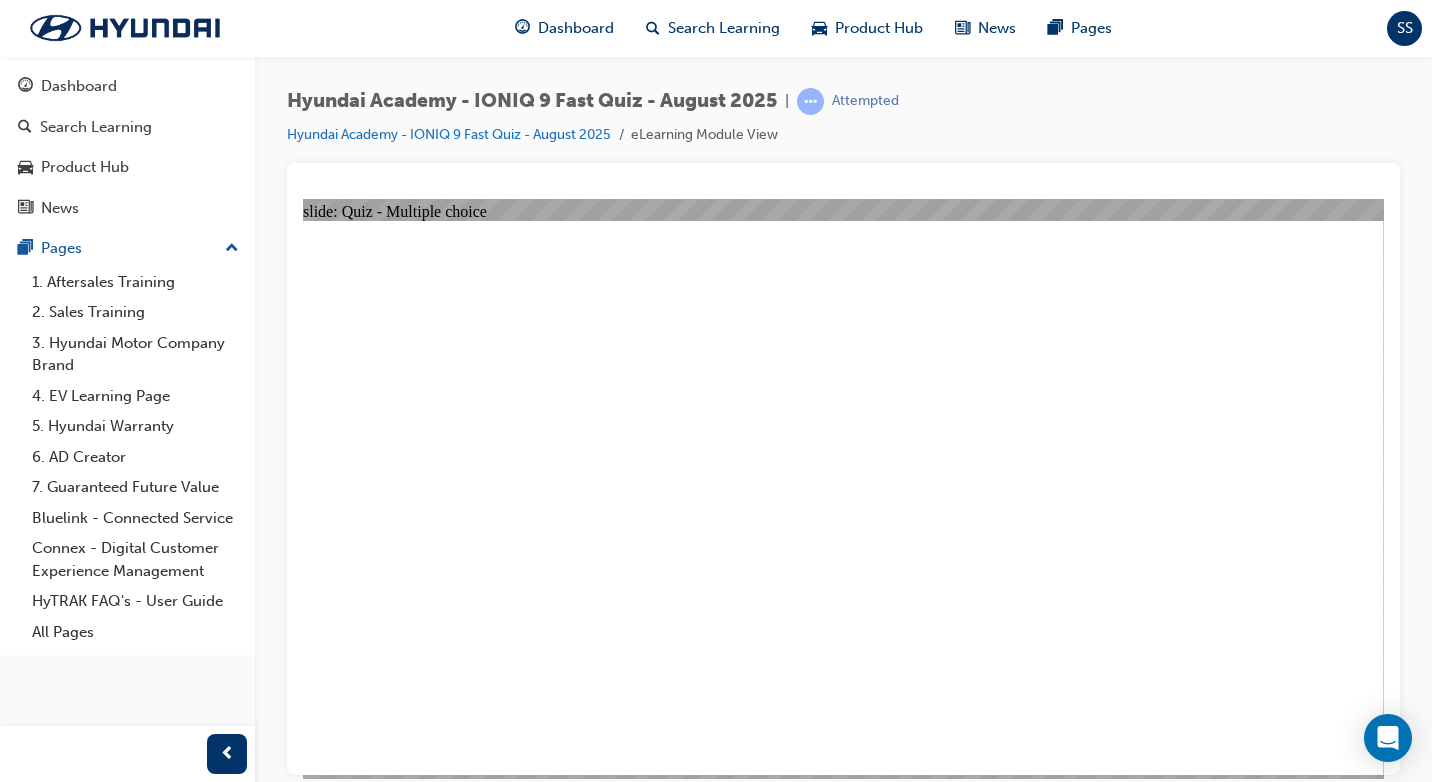 click 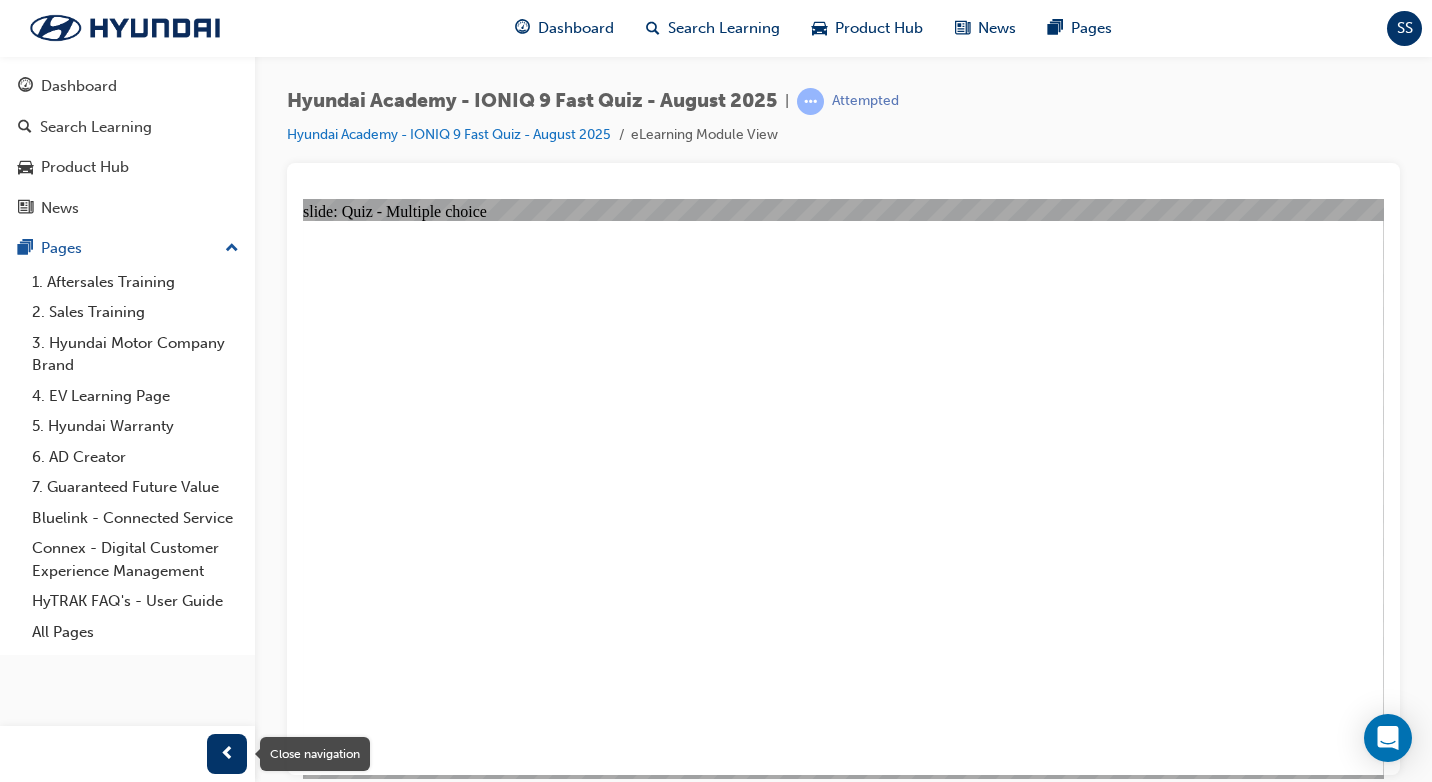 click at bounding box center (227, 754) 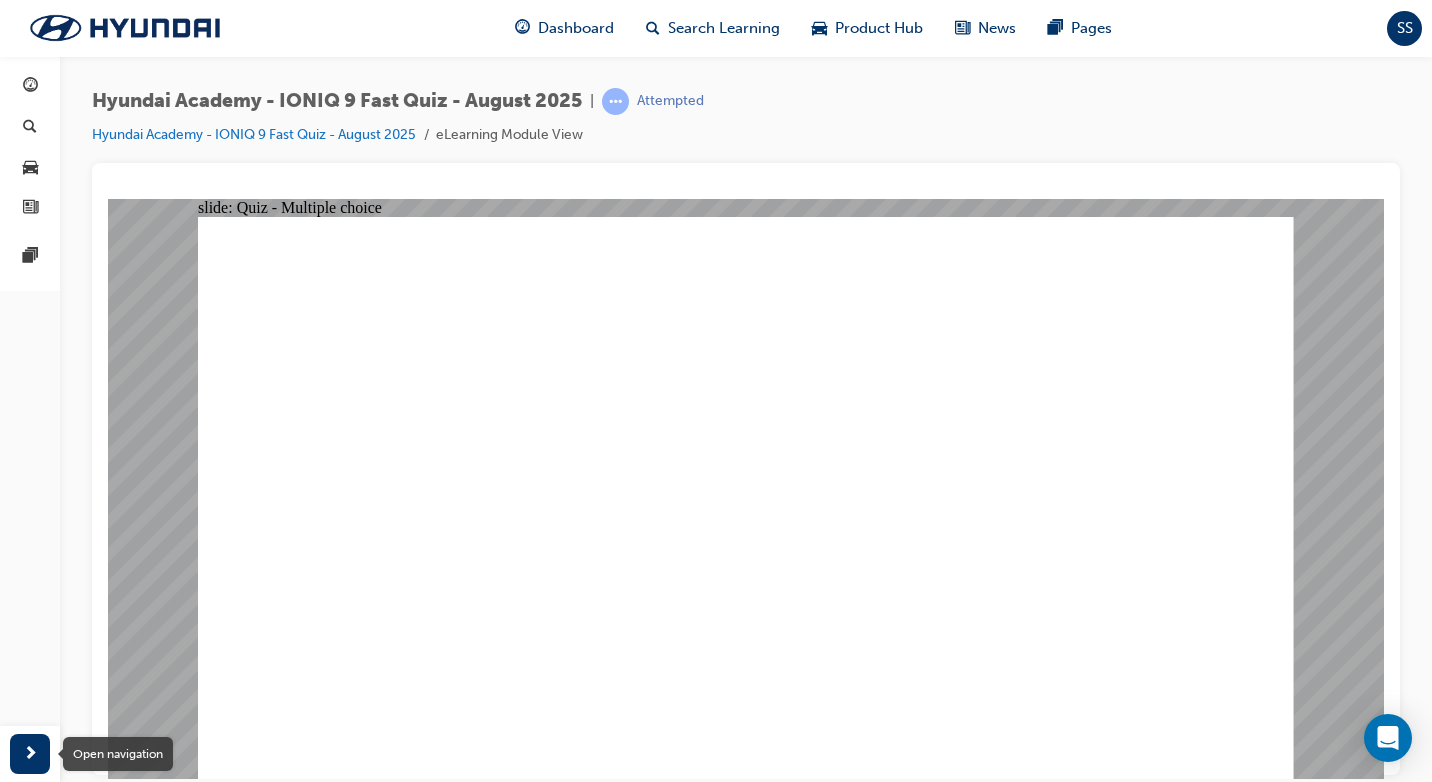 click at bounding box center (30, 754) 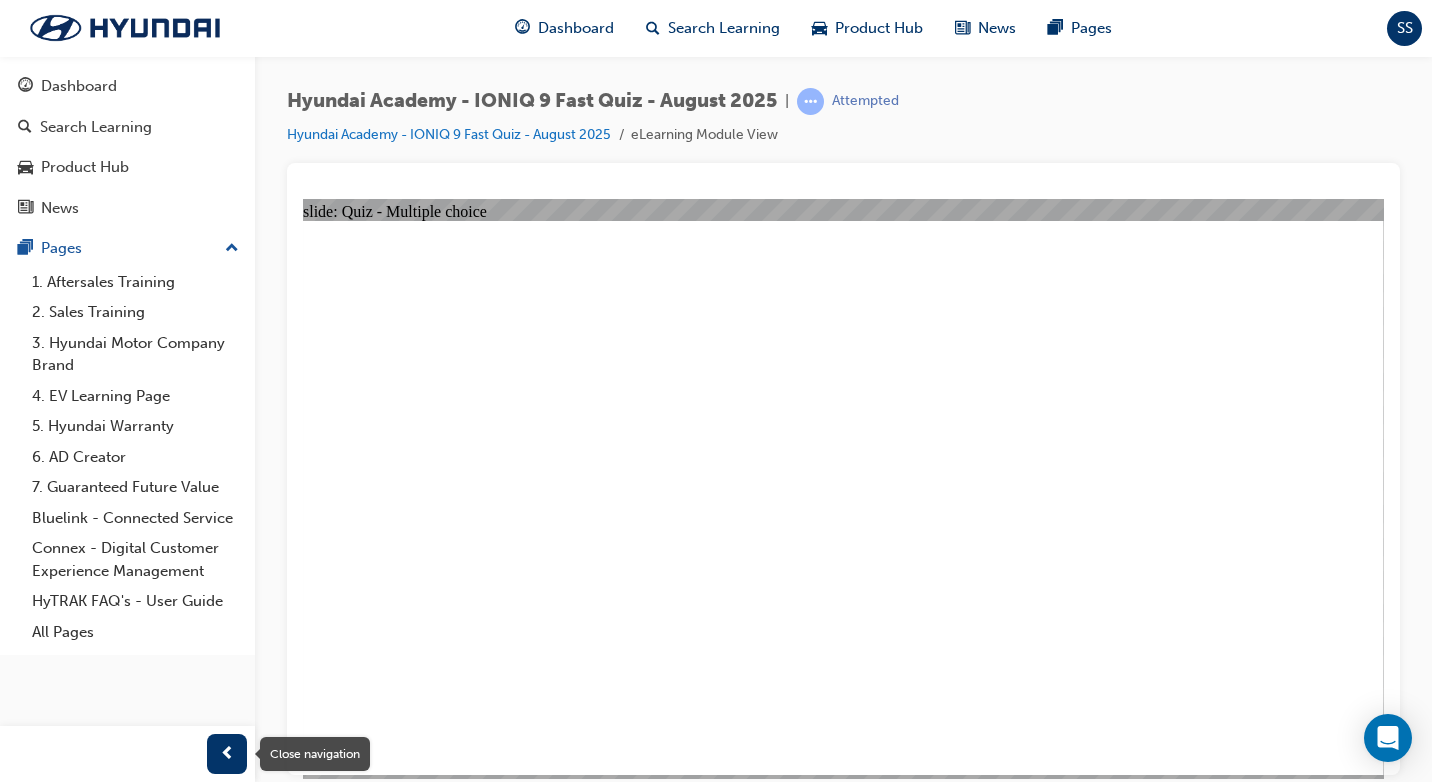 click at bounding box center [227, 754] 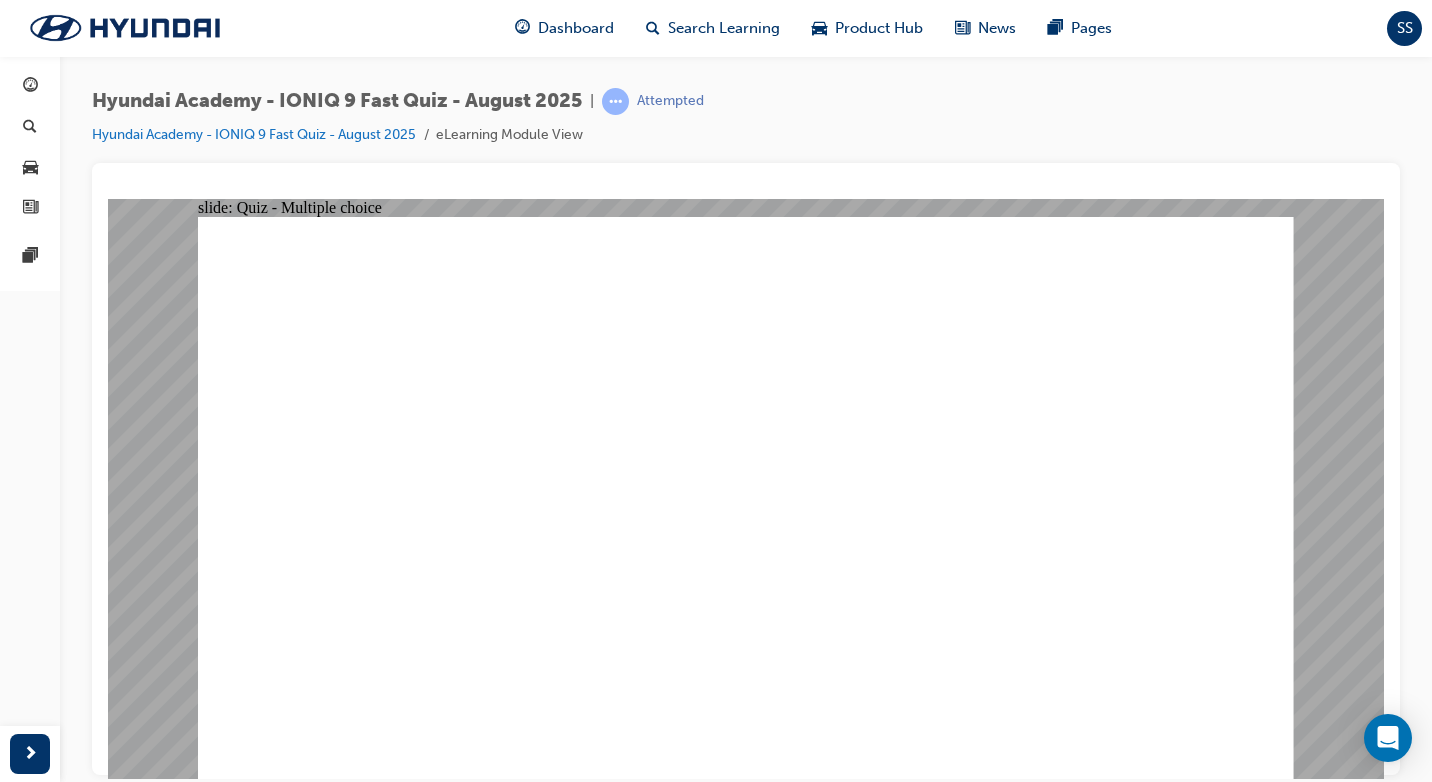click on "Hyundai Academy - IONIQ 9 Fast Quiz - August 2025" at bounding box center (264, 135) 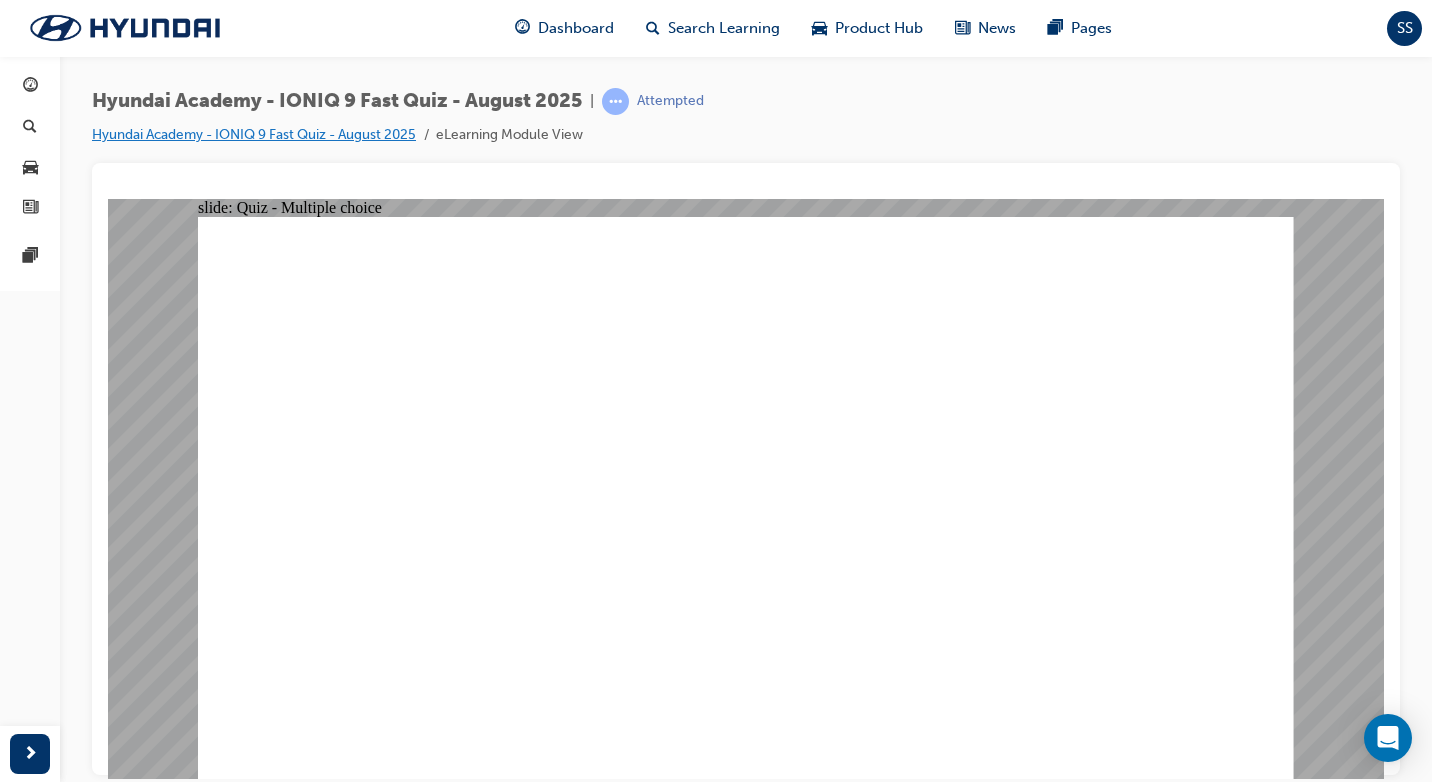 click on "Hyundai Academy - IONIQ 9 Fast Quiz - August 2025" at bounding box center (254, 134) 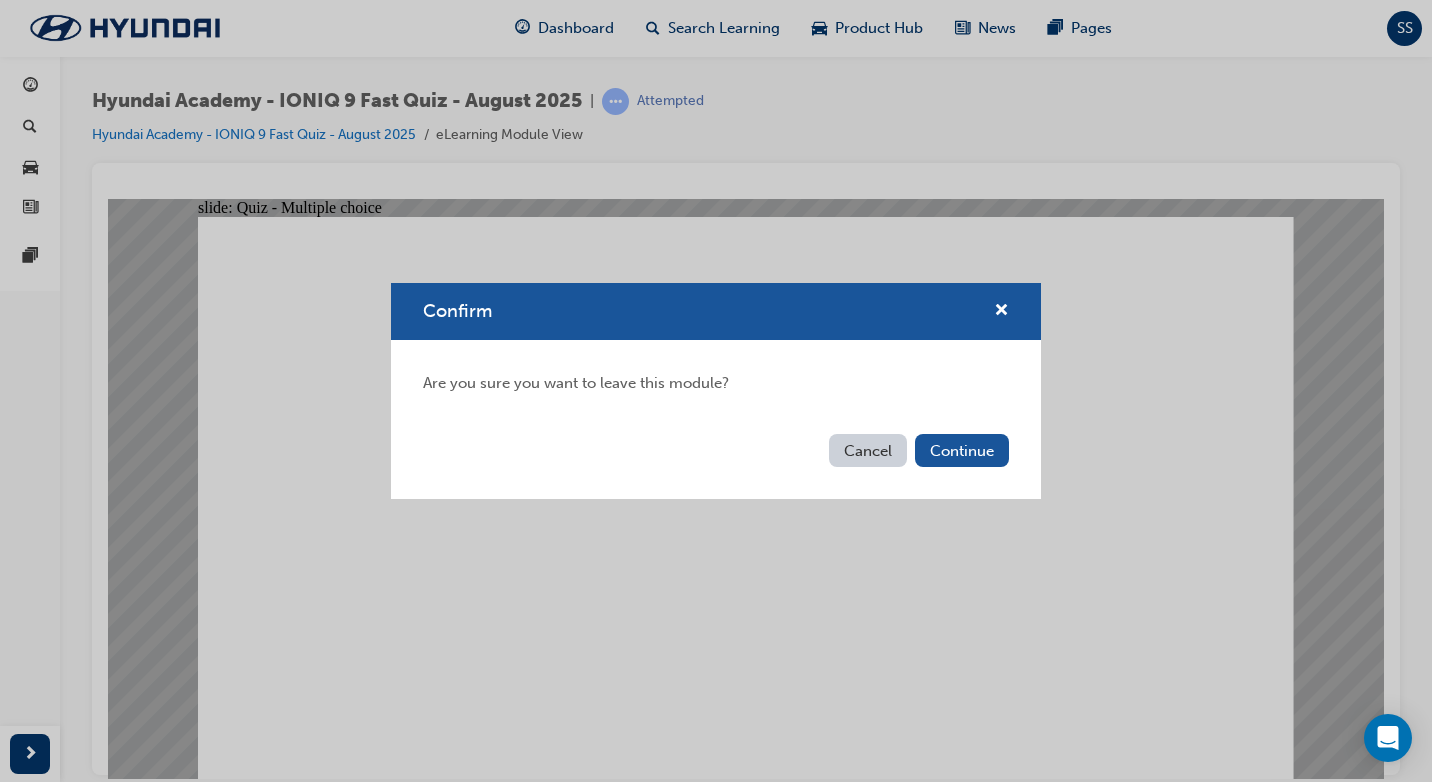 click on "Cancel" at bounding box center (868, 450) 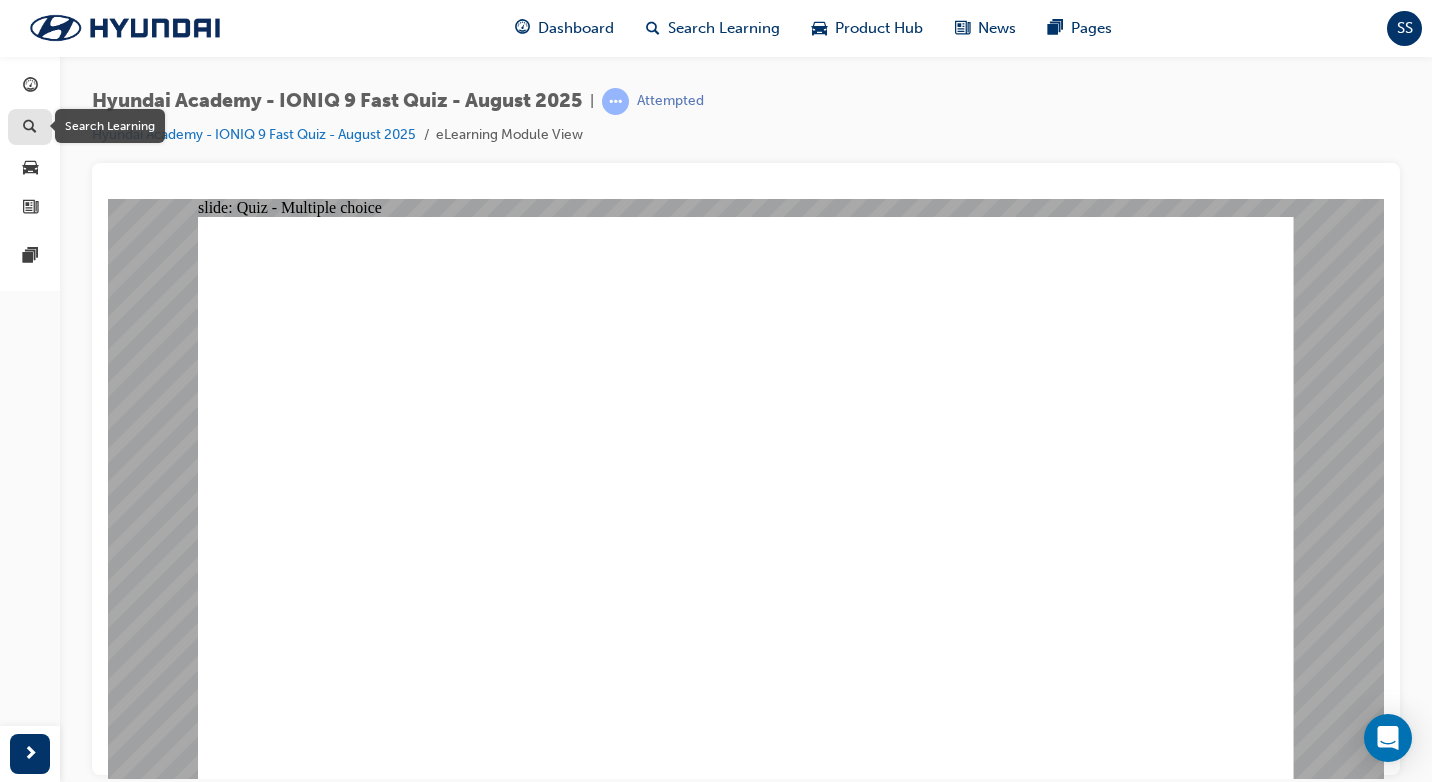 click at bounding box center [30, 128] 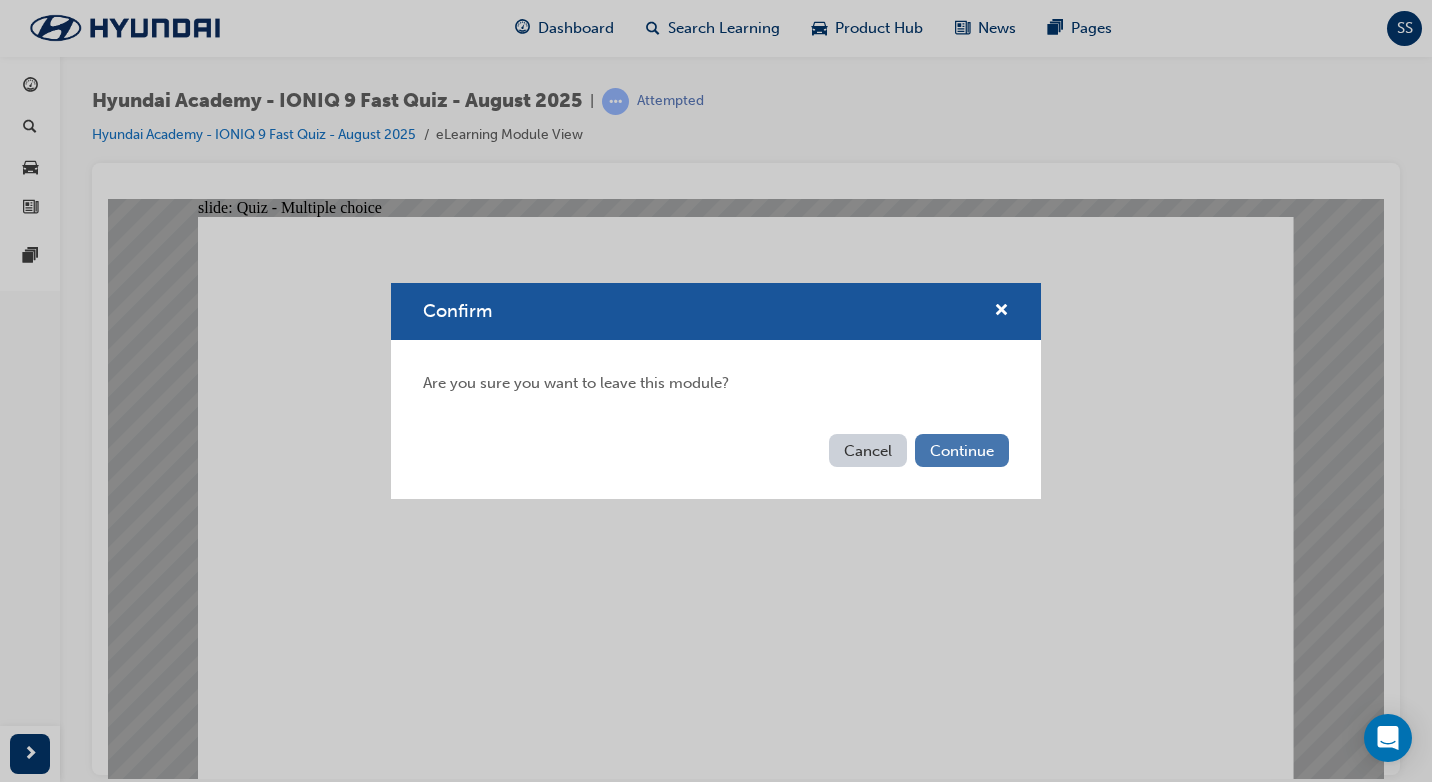 click on "Continue" at bounding box center [962, 450] 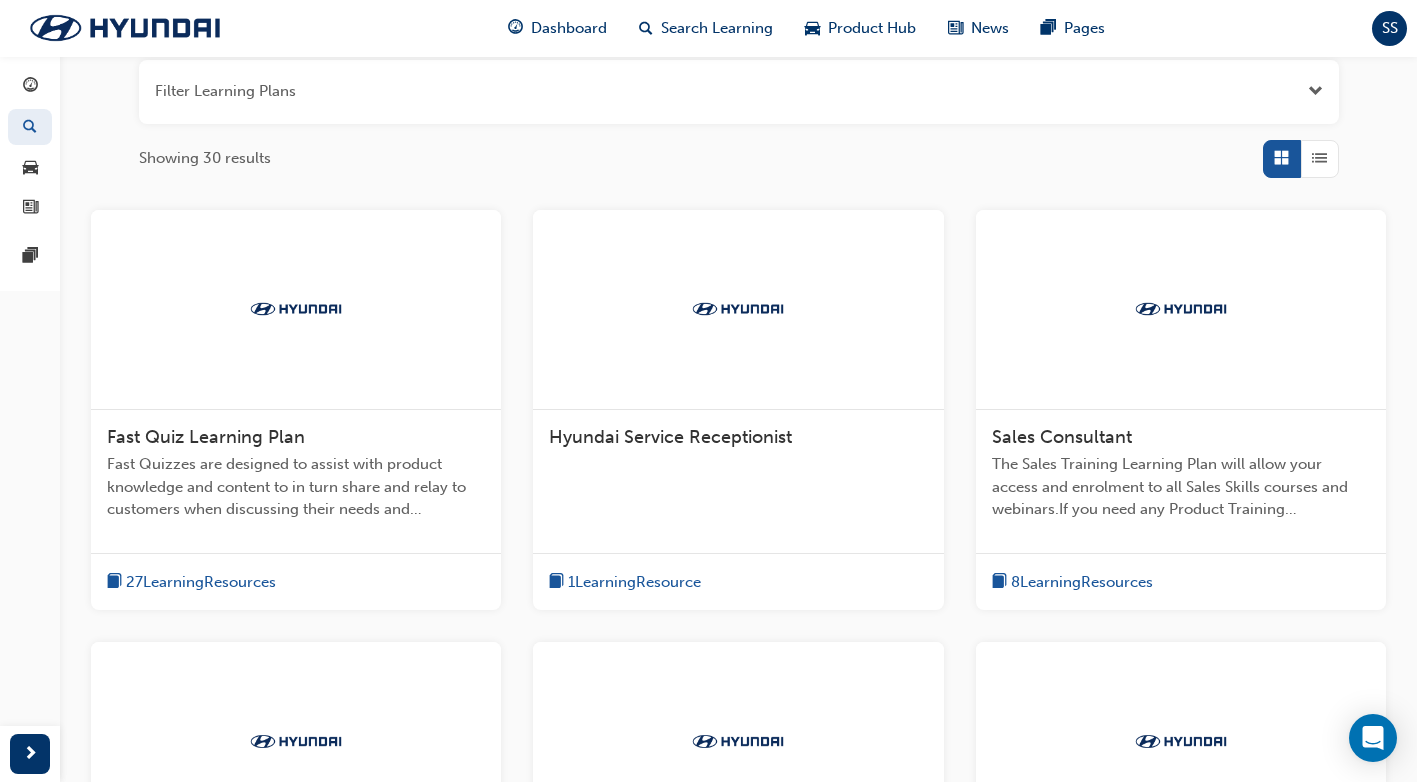 scroll, scrollTop: 300, scrollLeft: 0, axis: vertical 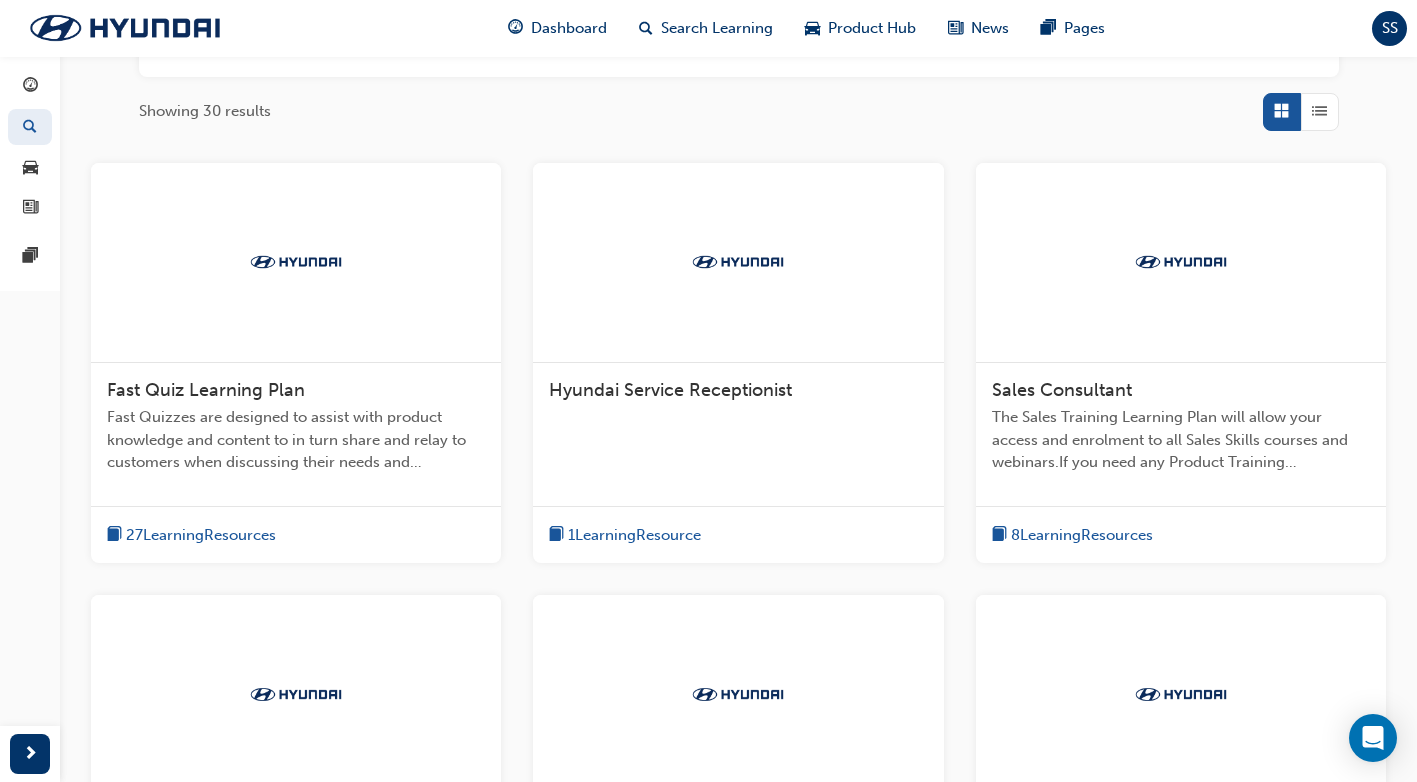click on "27  Learning  Resources" at bounding box center [201, 535] 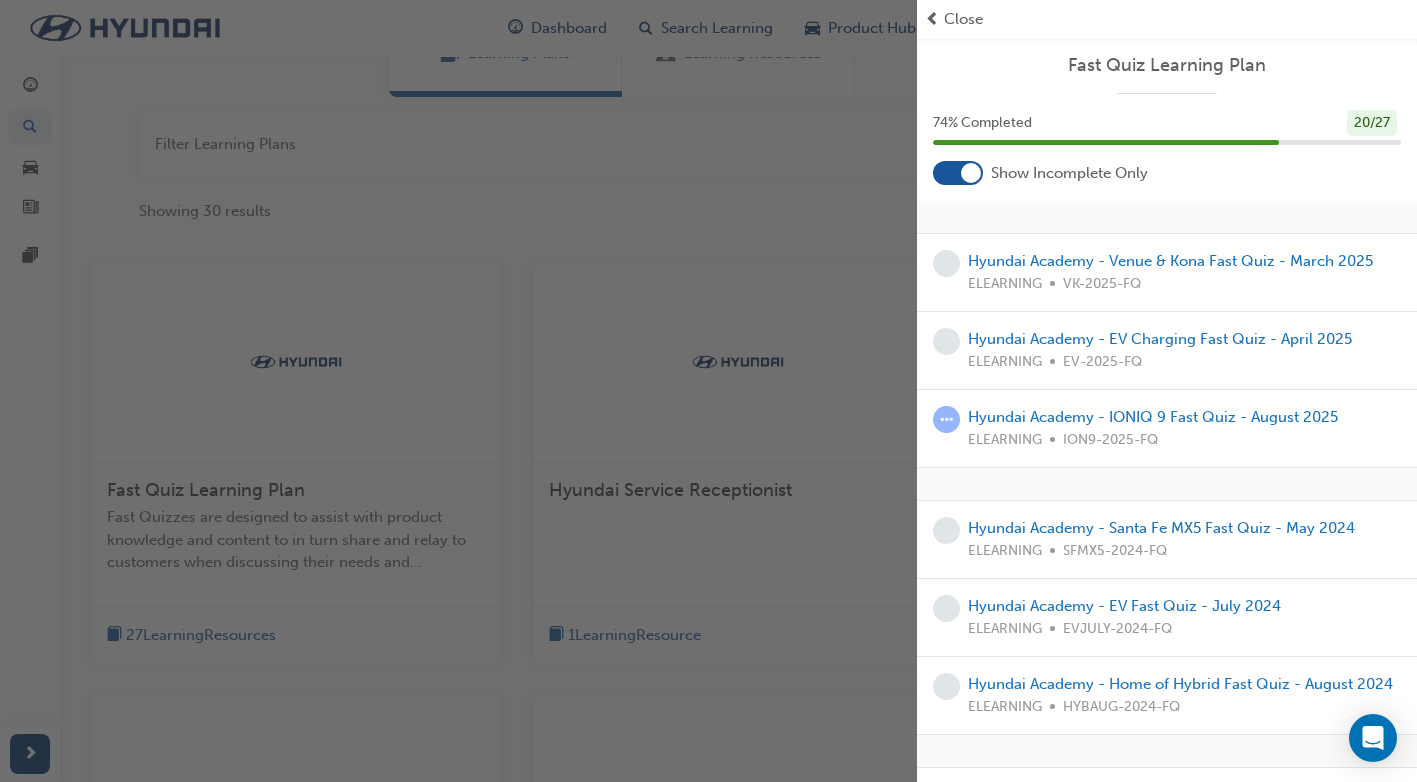 scroll, scrollTop: 100, scrollLeft: 0, axis: vertical 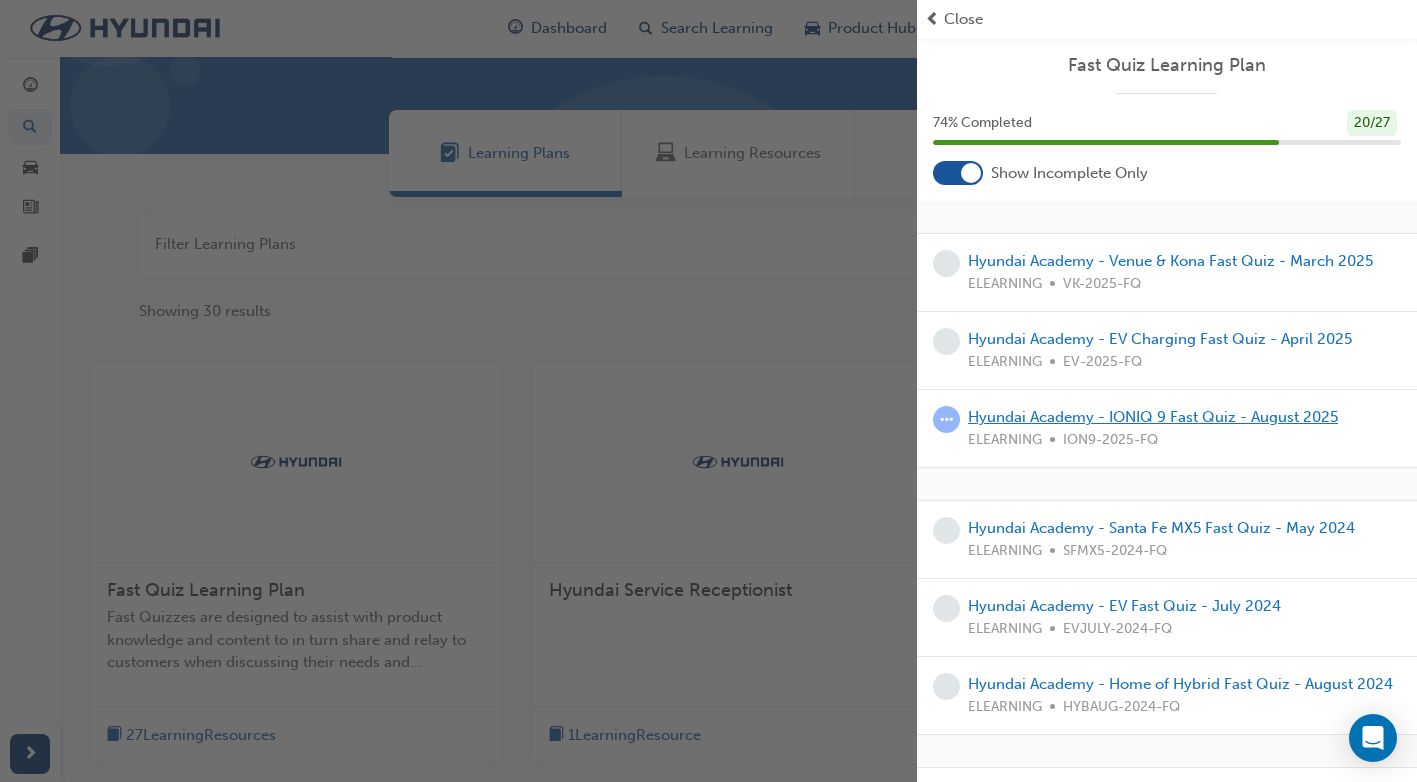 click on "Hyundai Academy - IONIQ 9 Fast Quiz - August 2025" at bounding box center (1153, 417) 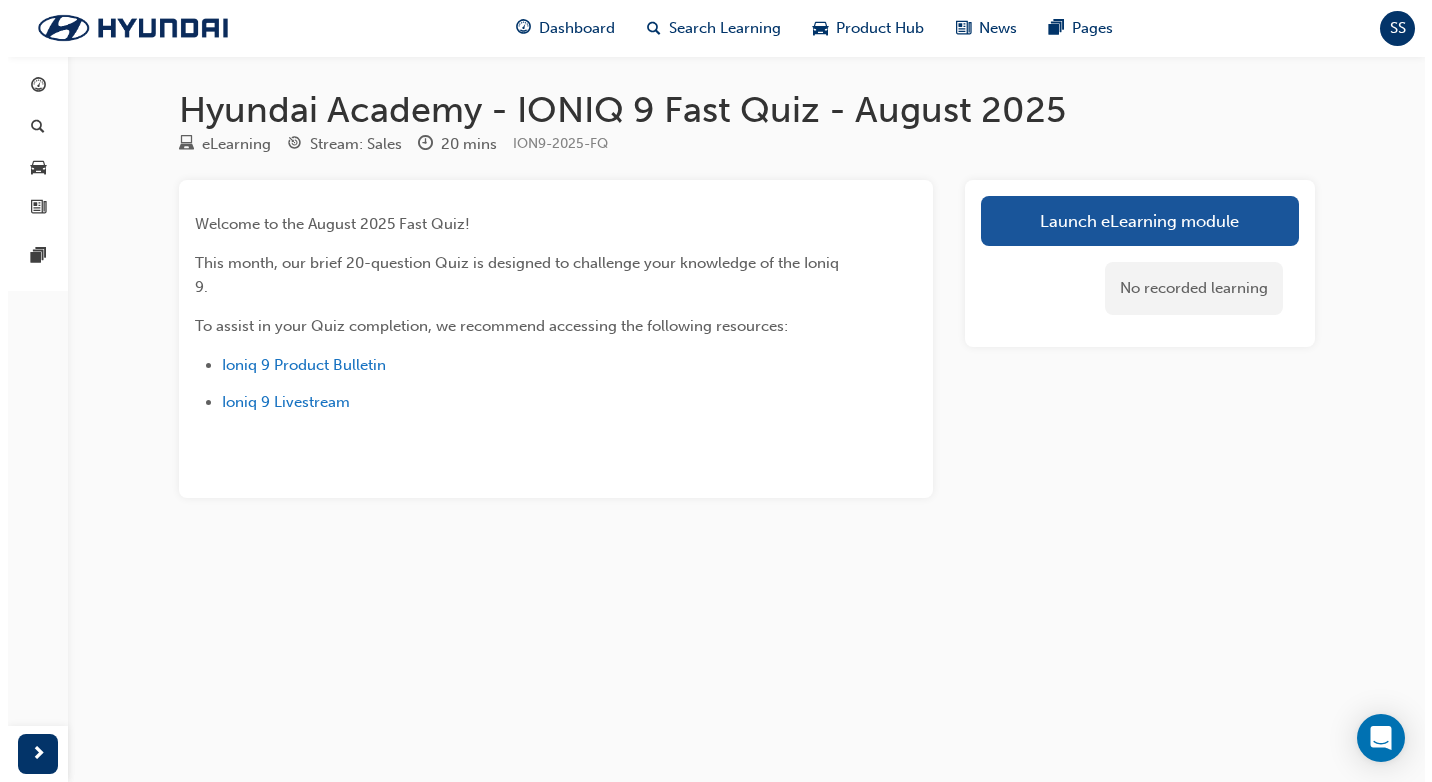 scroll, scrollTop: 0, scrollLeft: 0, axis: both 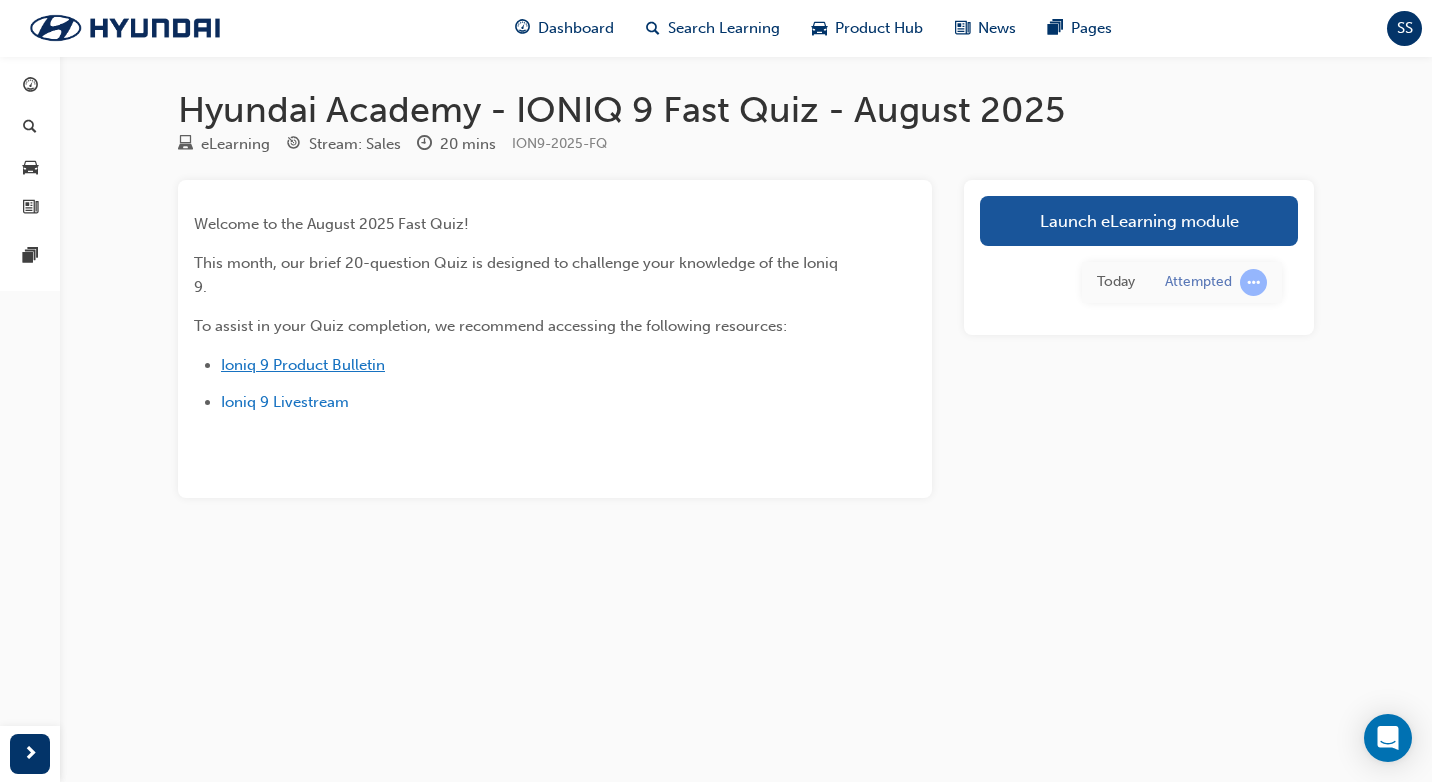 click on "Ioniq 9 Product Bulletin" at bounding box center [303, 365] 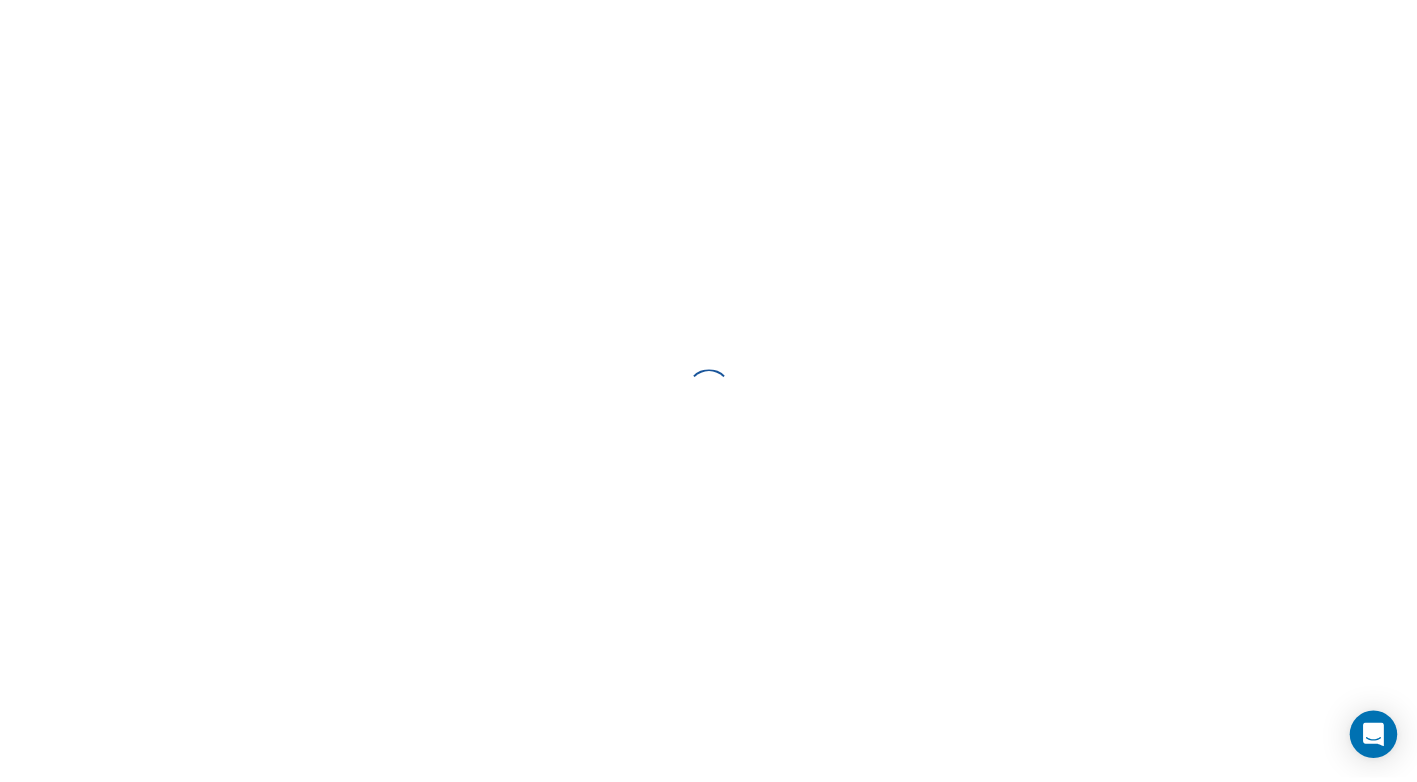 scroll, scrollTop: 0, scrollLeft: 0, axis: both 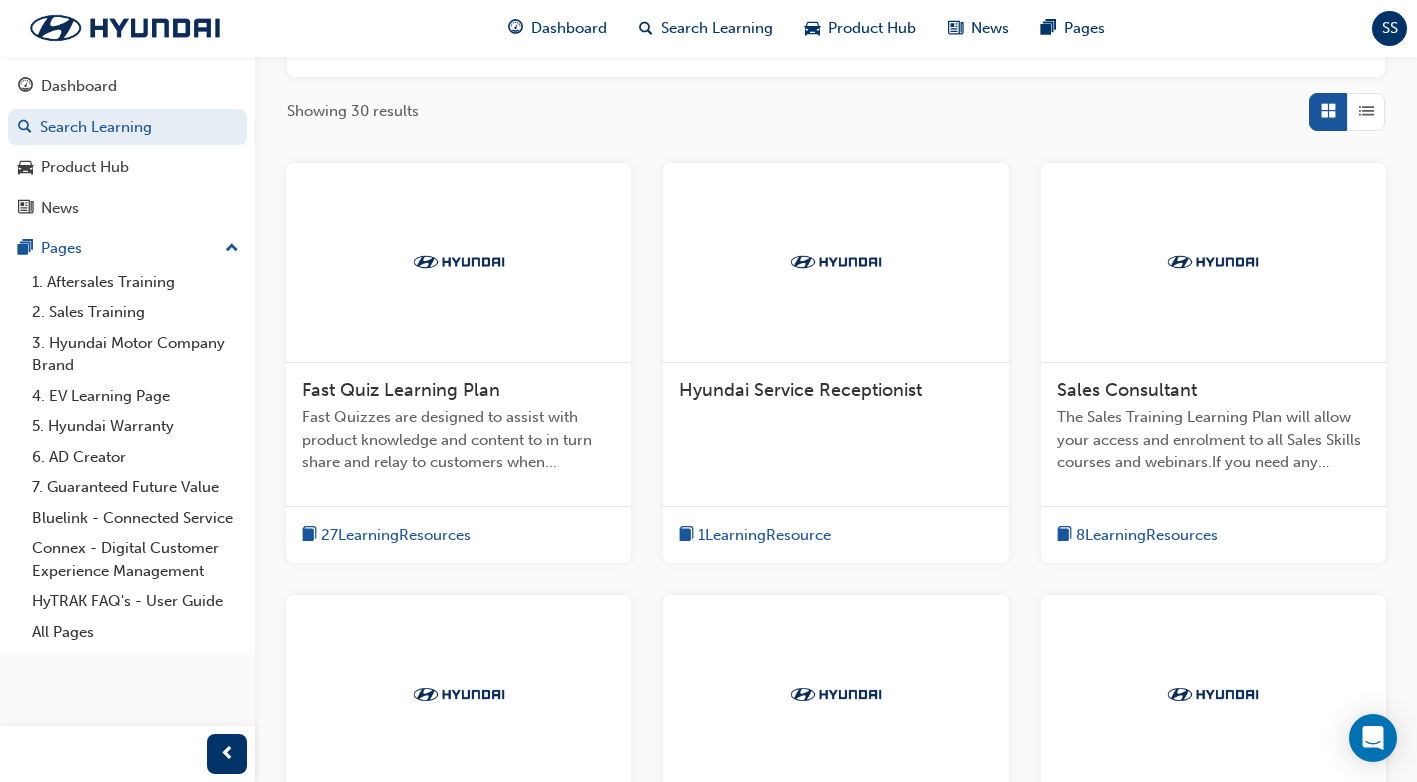 click on "27  Learning  Resources" at bounding box center (396, 535) 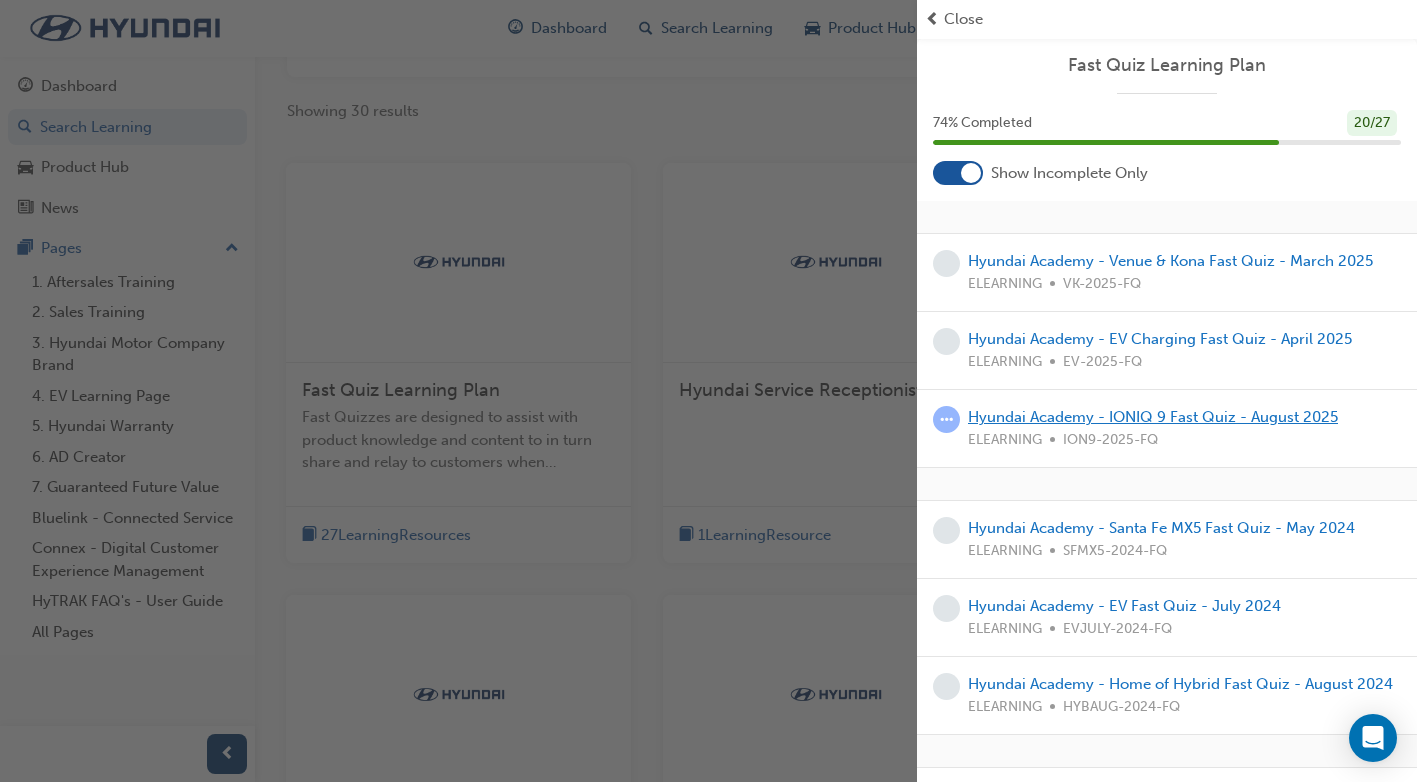 click on "Hyundai Academy - IONIQ 9 Fast Quiz - August 2025" at bounding box center (1153, 417) 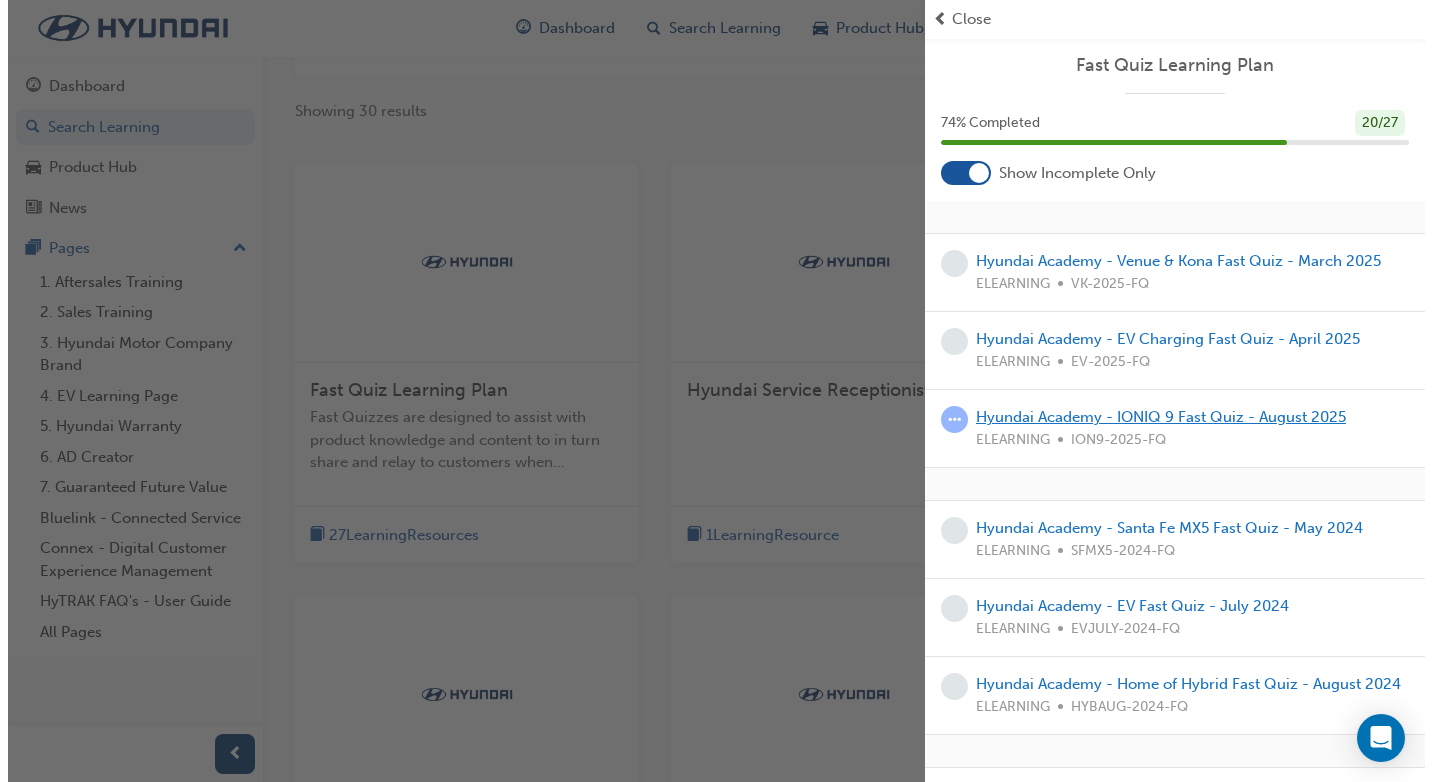 scroll, scrollTop: 0, scrollLeft: 0, axis: both 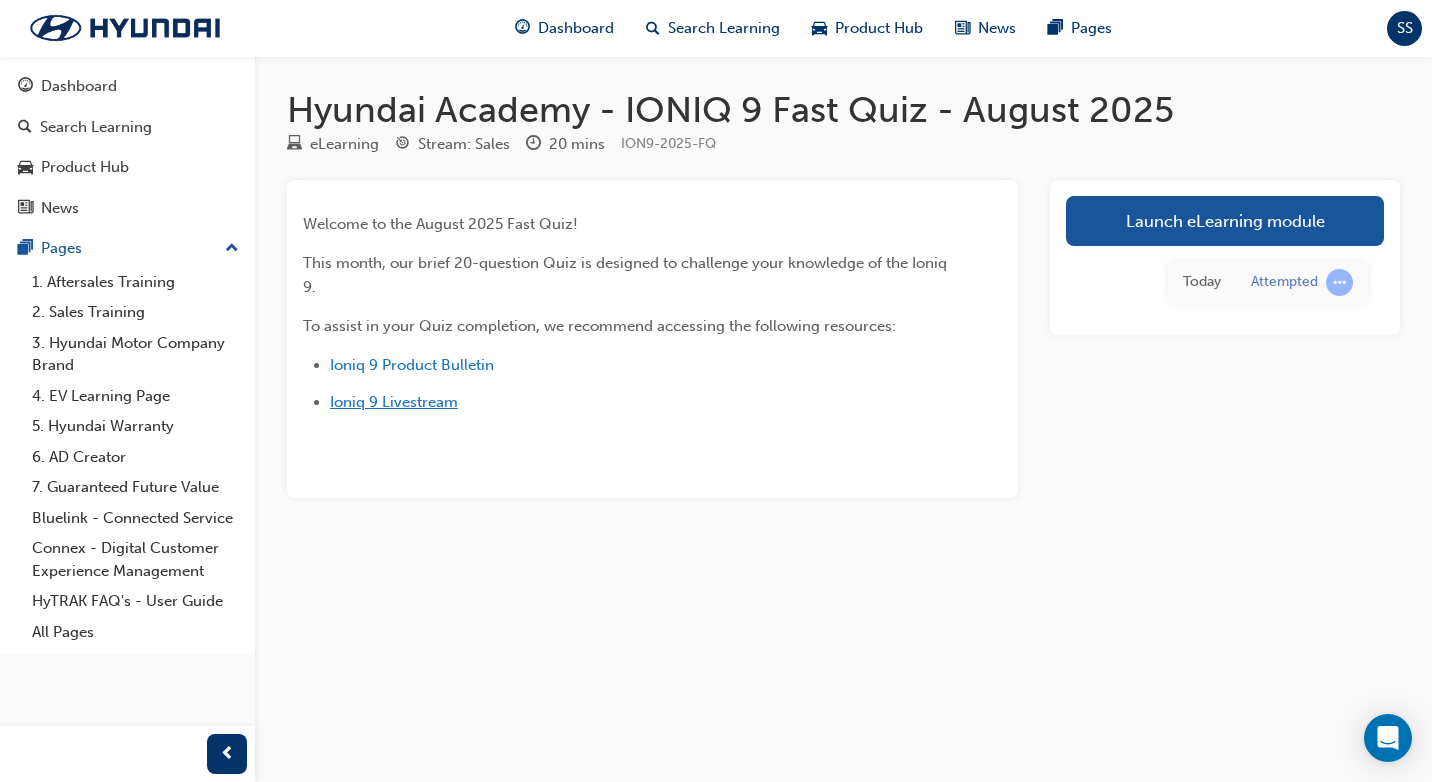 click on "Ioniq 9 Livestream" at bounding box center (394, 402) 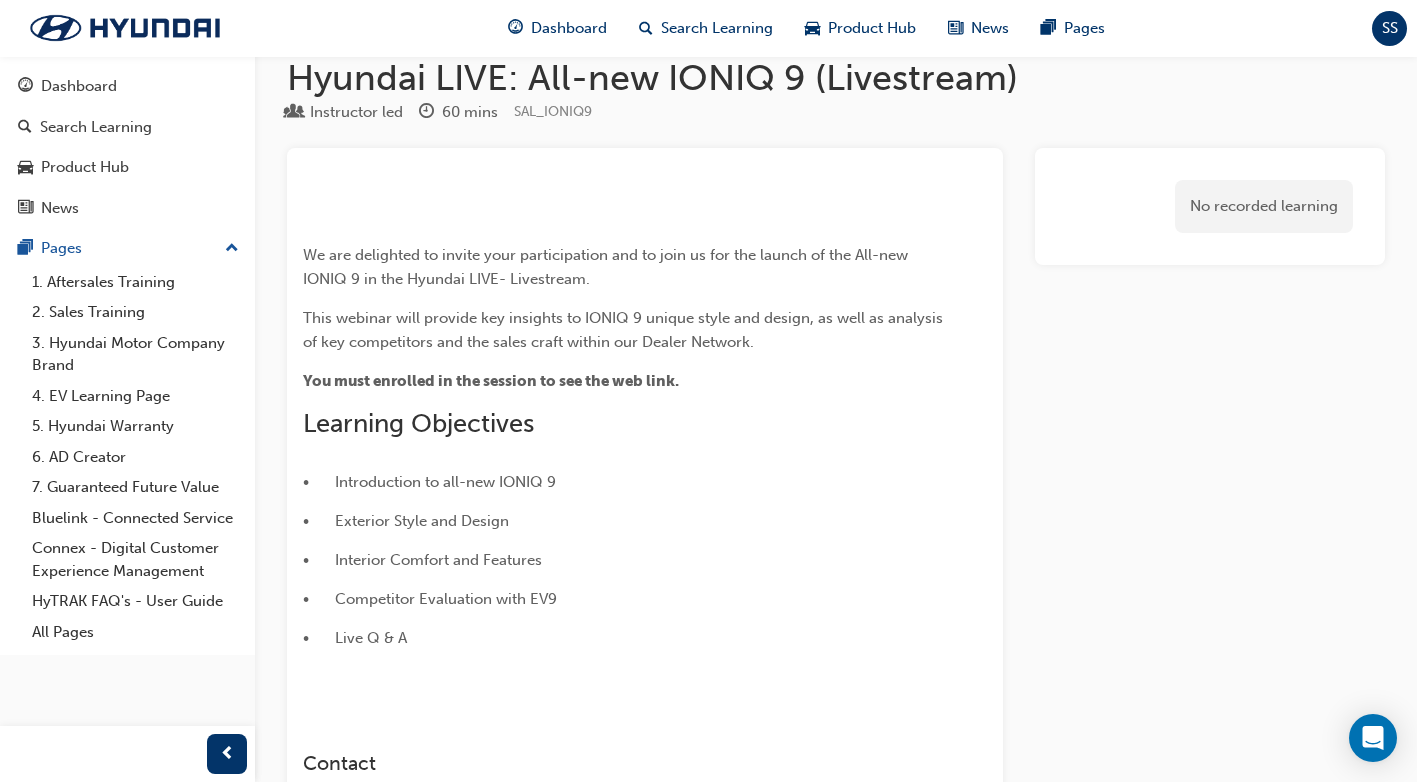 scroll, scrollTop: 0, scrollLeft: 0, axis: both 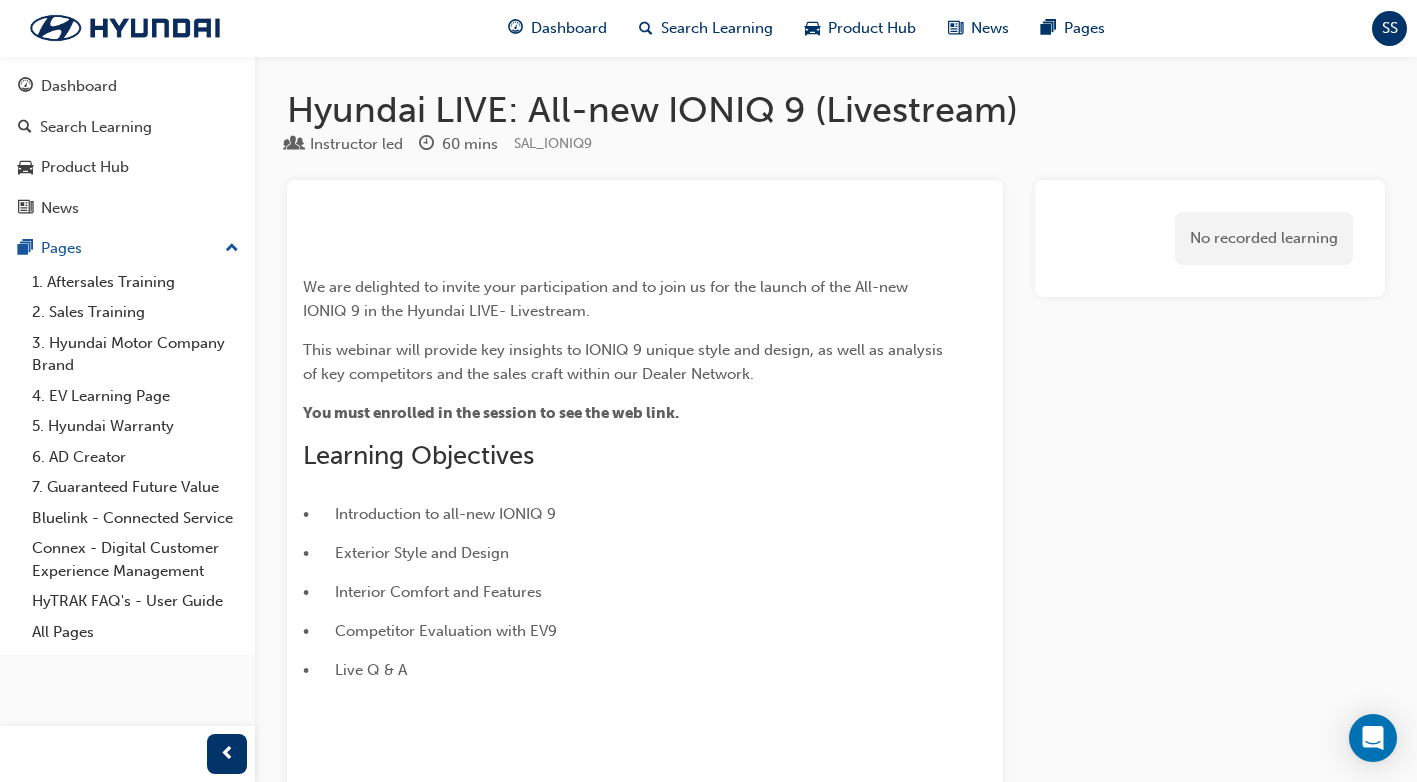 click on "No recorded learning" at bounding box center (1264, 238) 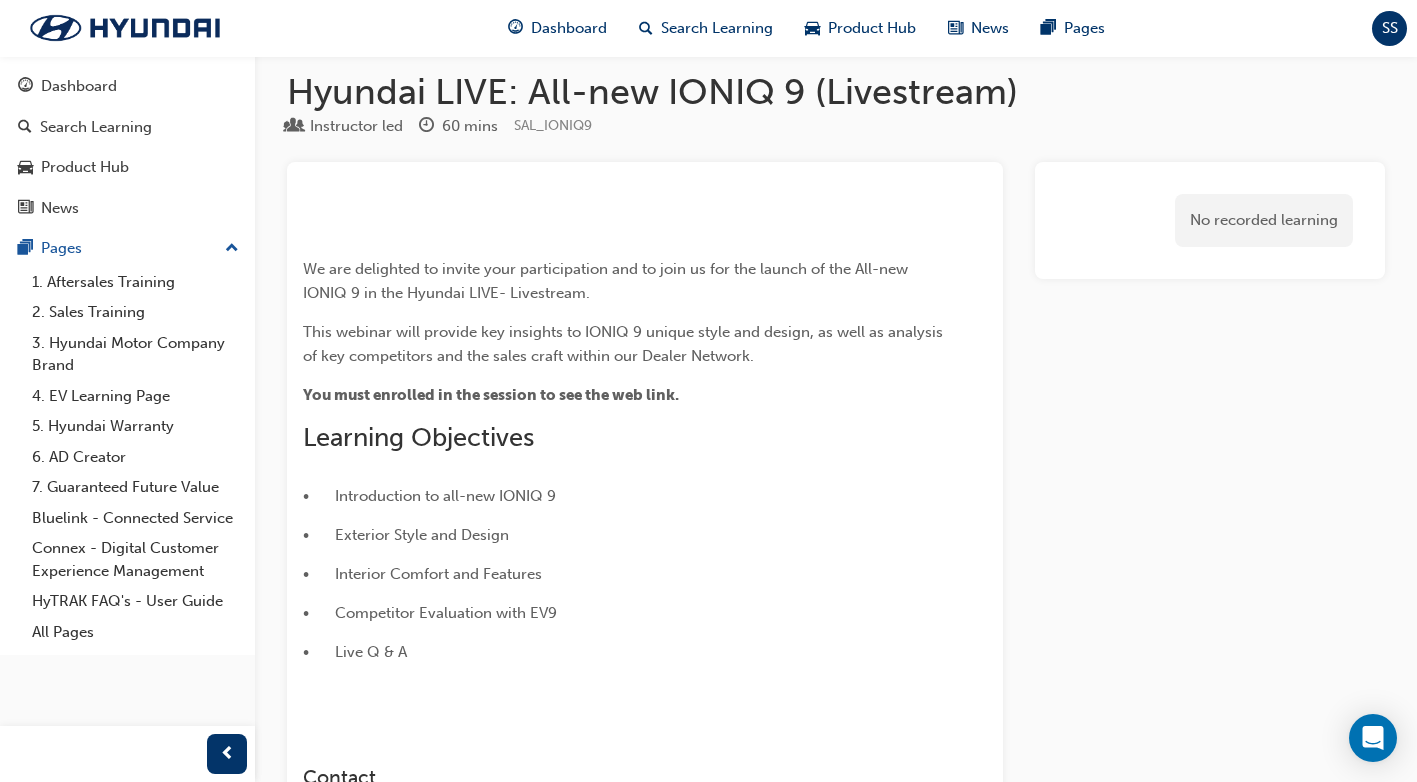 scroll, scrollTop: 0, scrollLeft: 0, axis: both 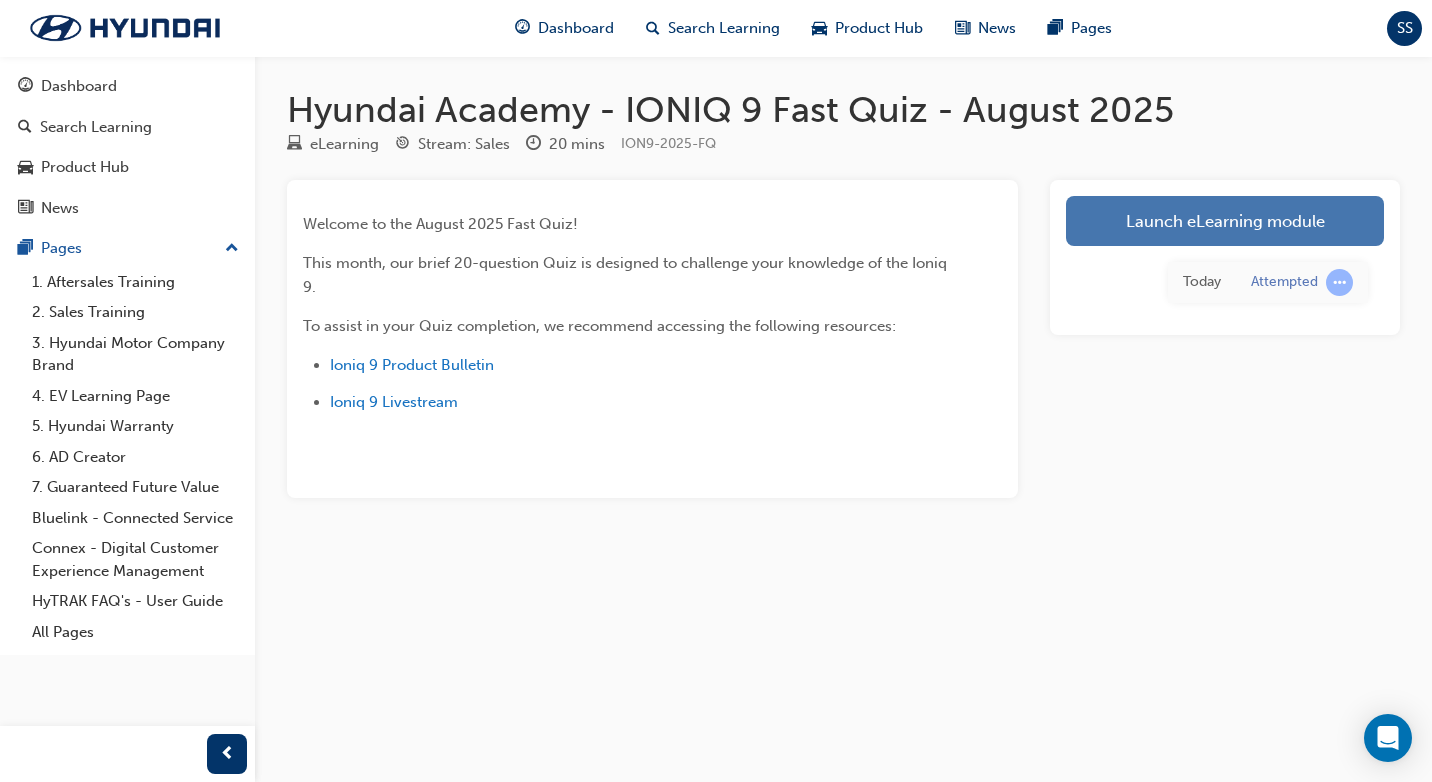 click on "Launch eLearning module" at bounding box center (1225, 221) 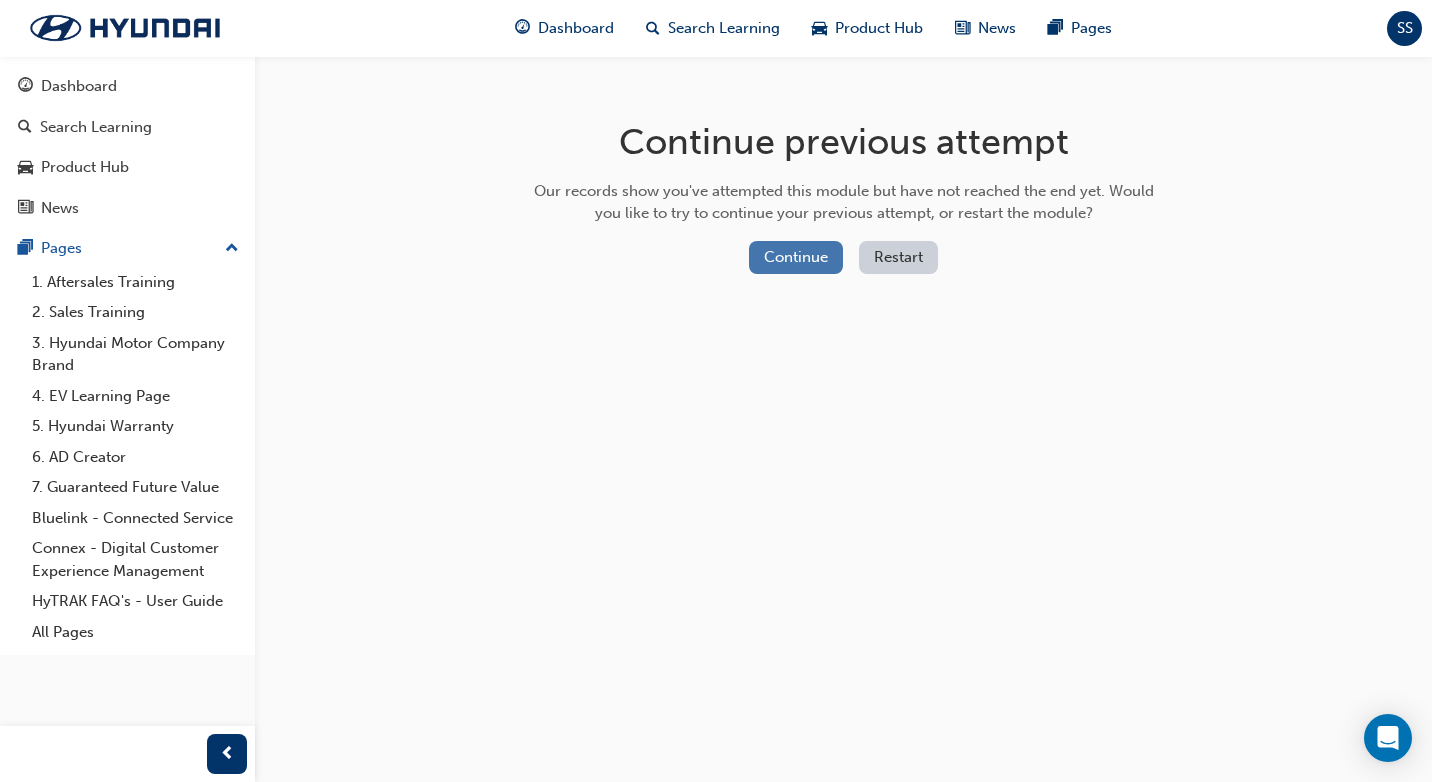 click on "Continue" at bounding box center (796, 257) 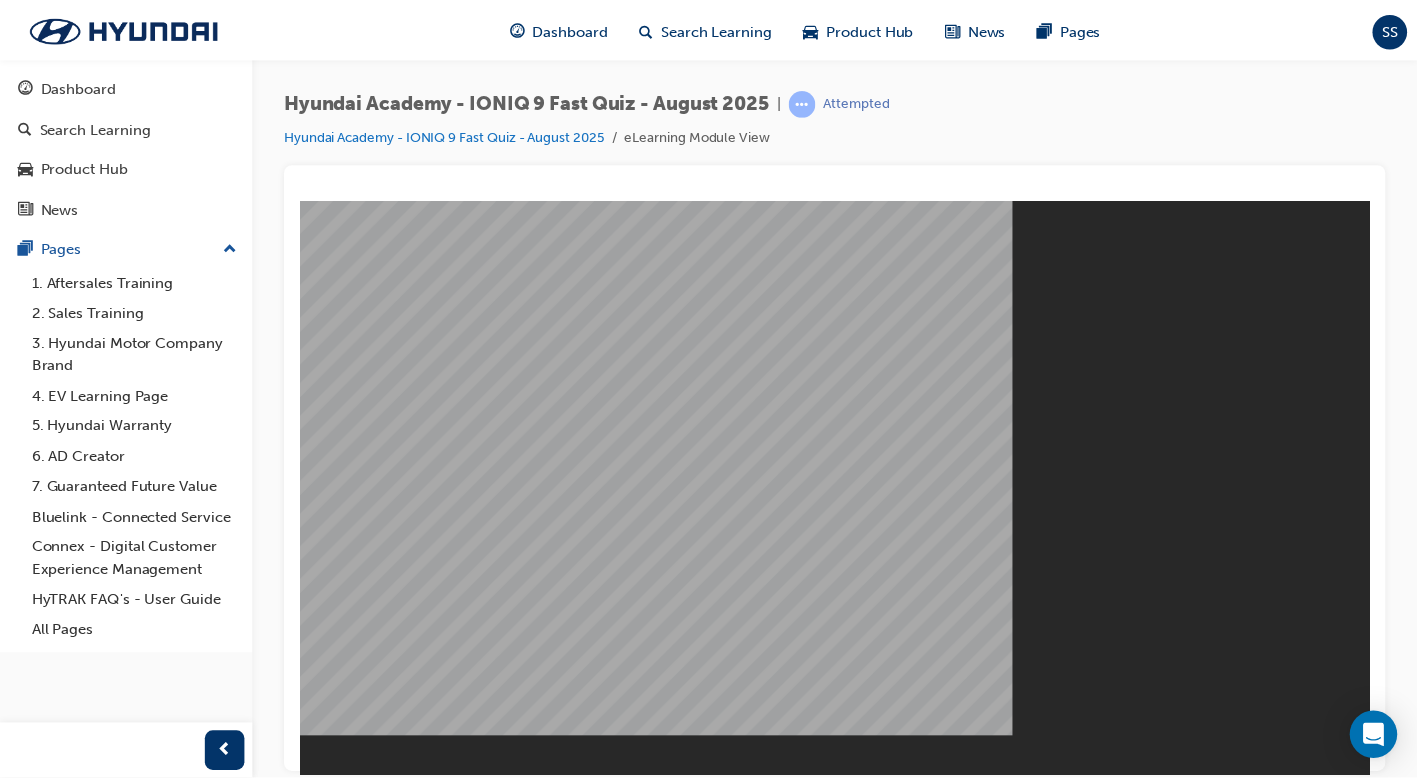 scroll, scrollTop: 0, scrollLeft: 0, axis: both 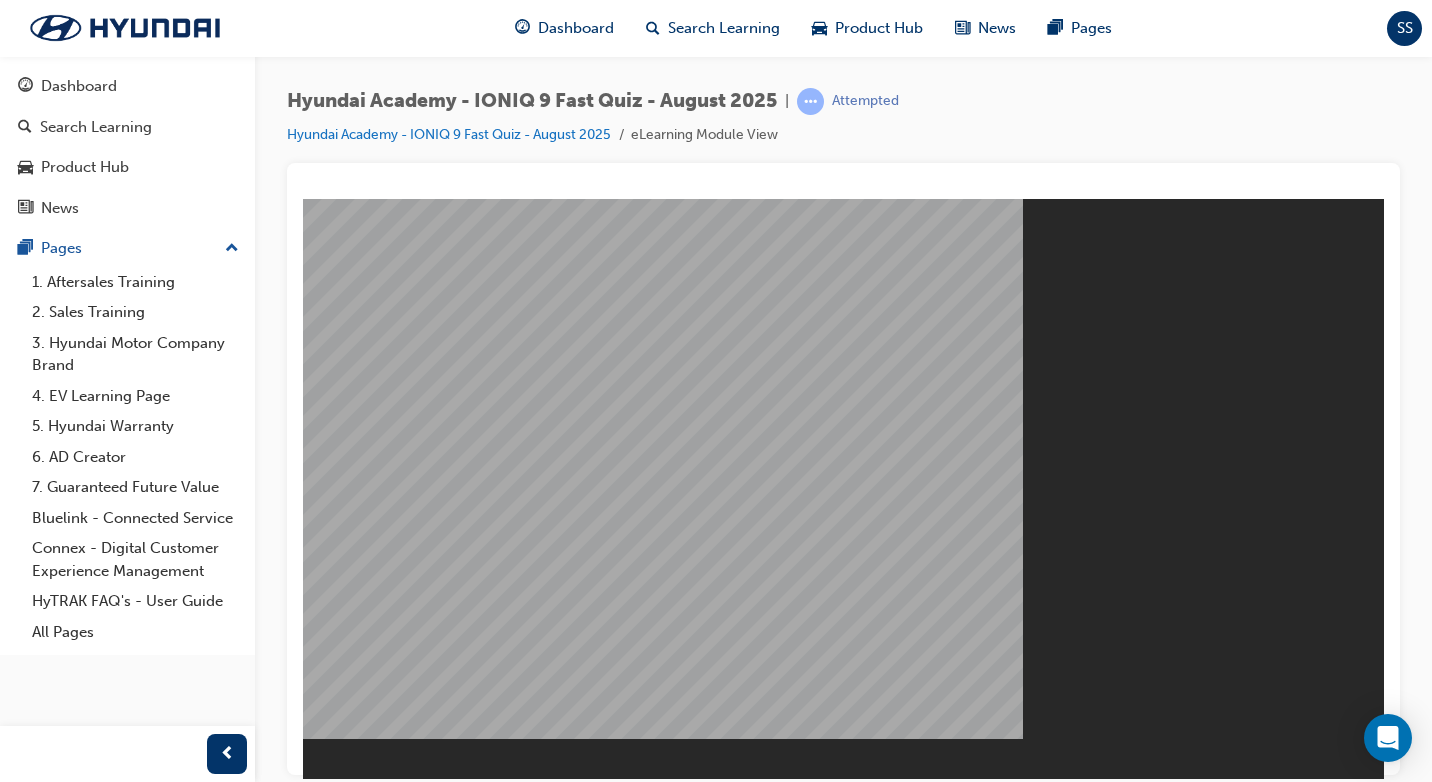 click on "Resume" at bounding box center [341, 840] 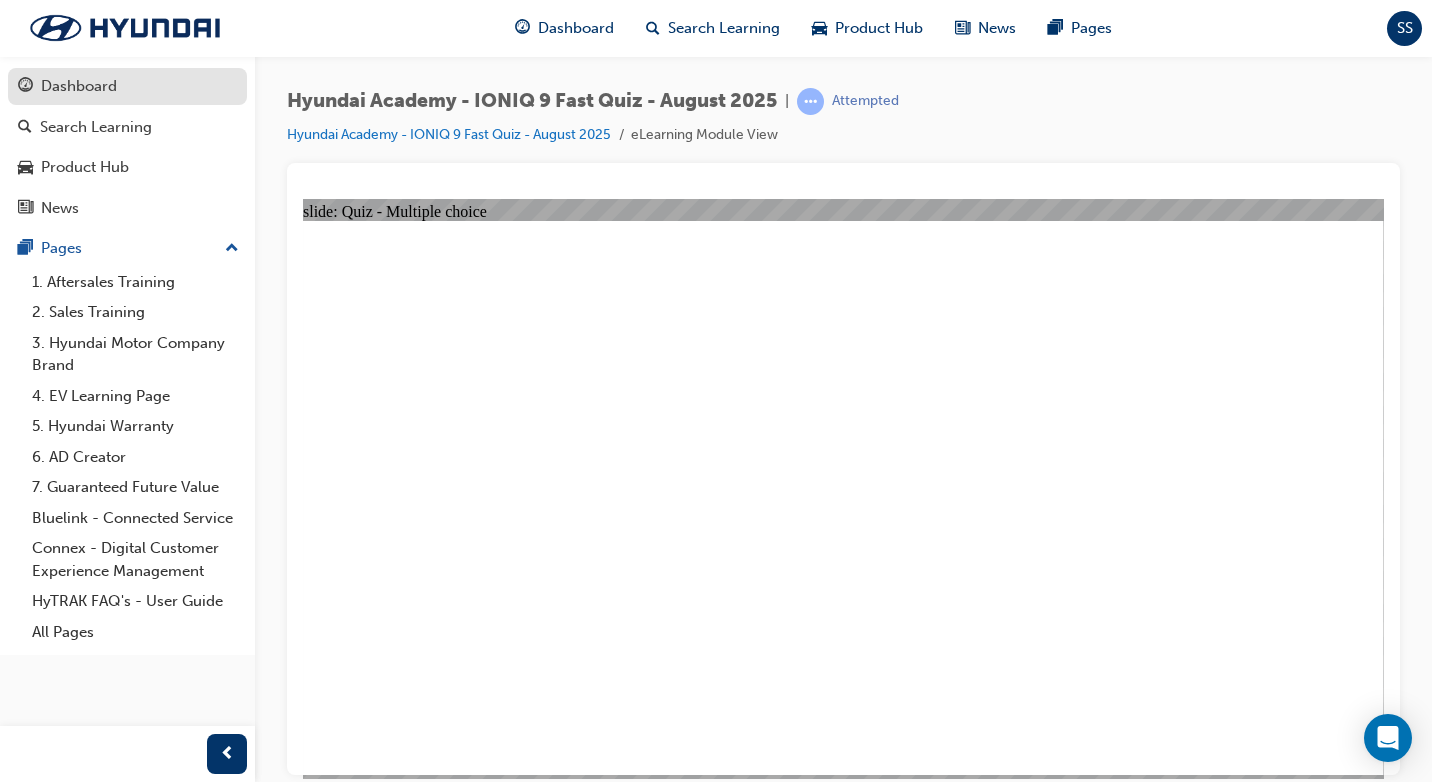 click on "Dashboard" at bounding box center [79, 86] 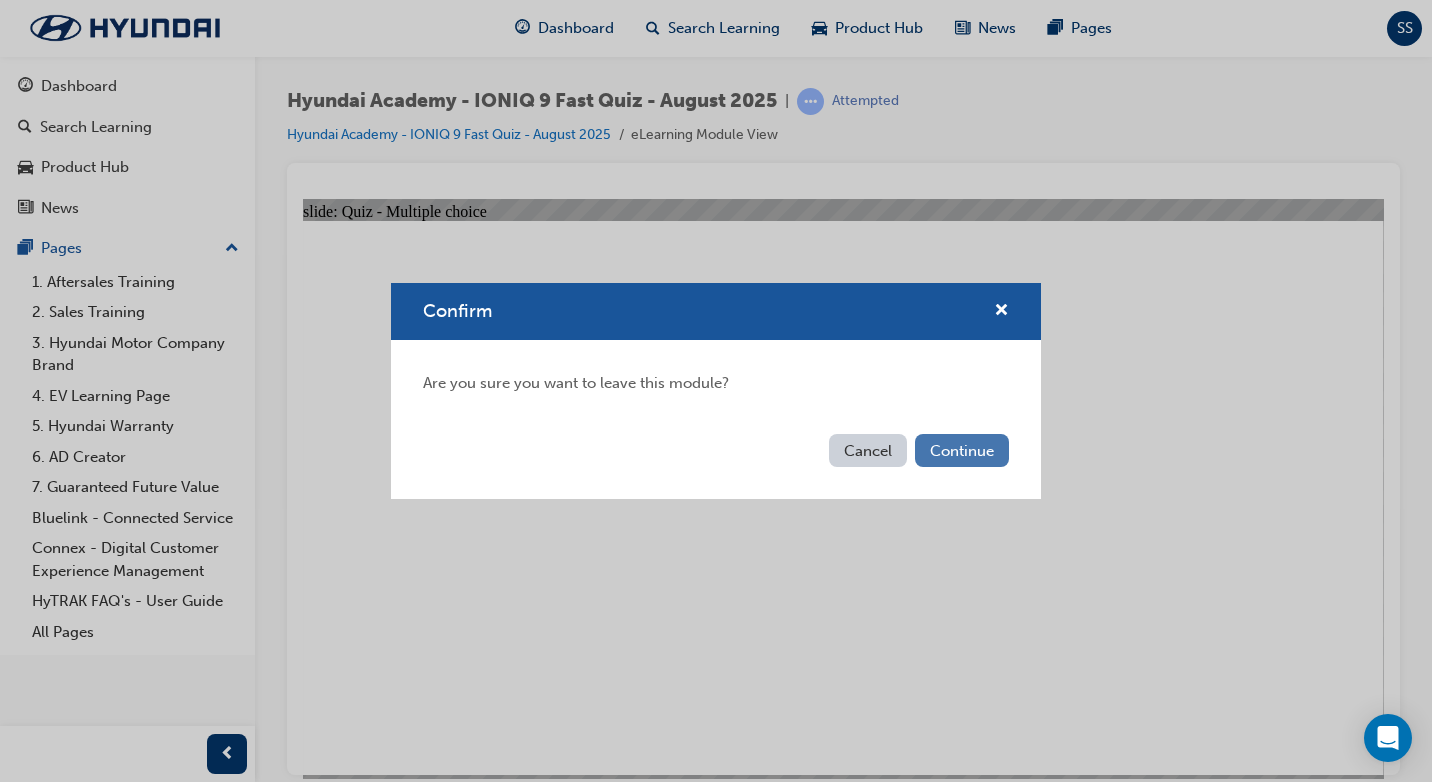 click on "Continue" at bounding box center [962, 450] 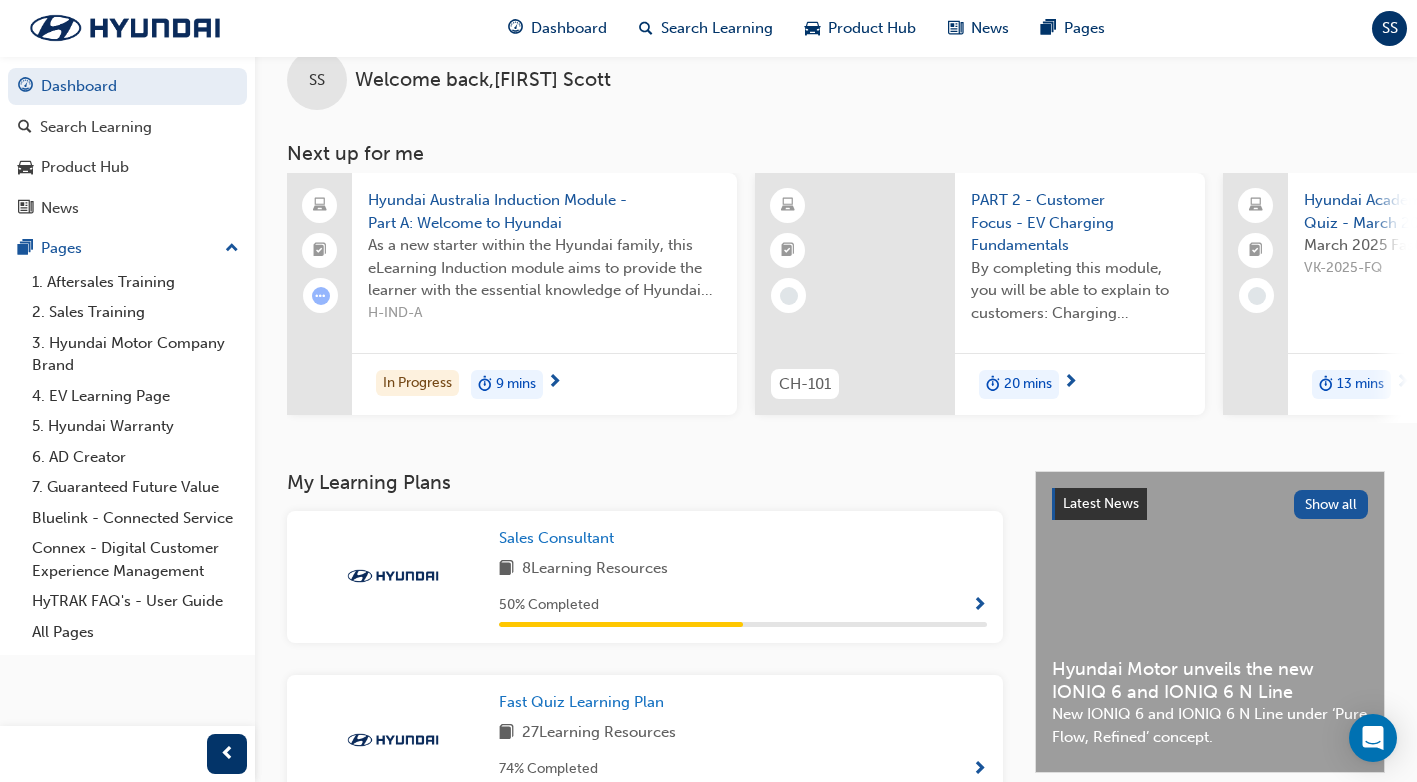 scroll, scrollTop: 0, scrollLeft: 0, axis: both 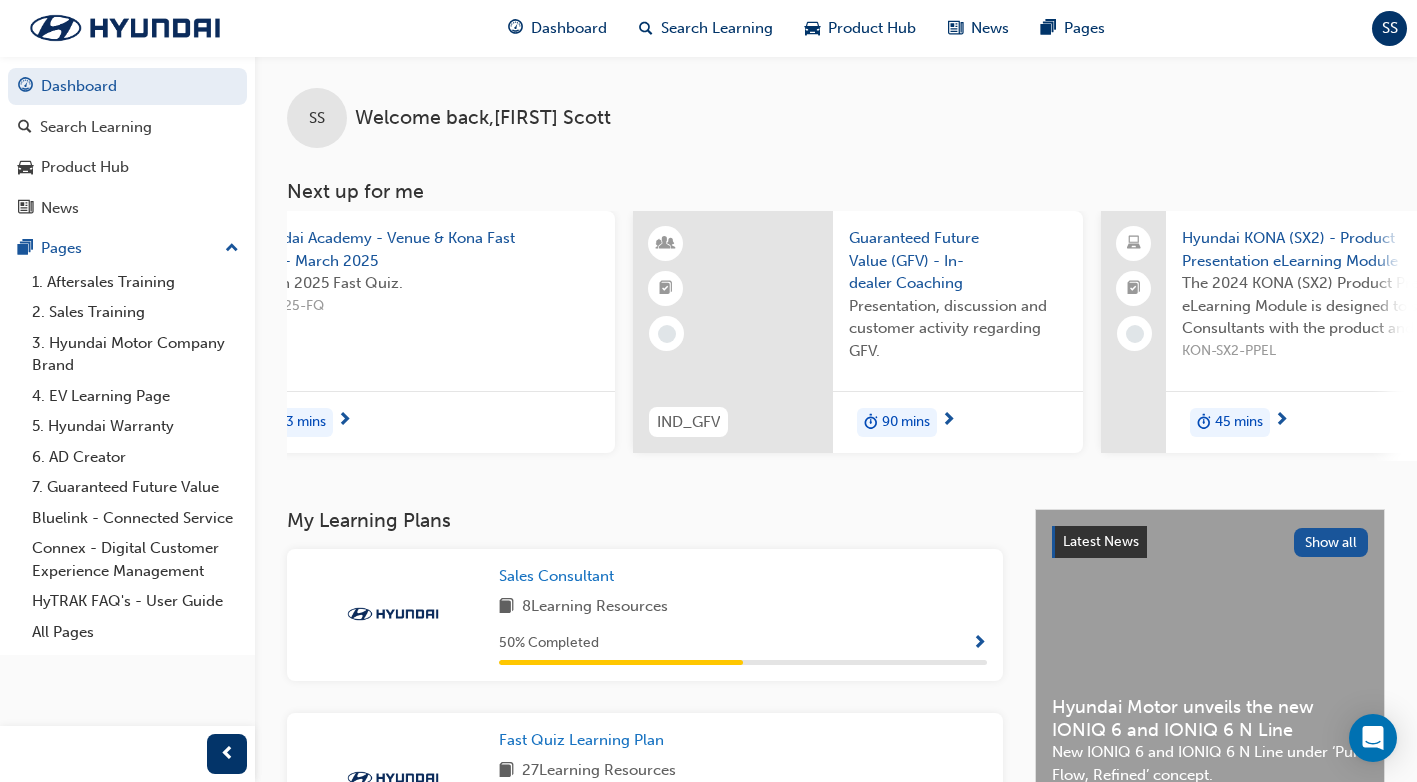 click on "SS Welcome back ,  Stuart   Scott Next up for me Hyundai Australia Induction Module - Part A: Welcome to Hyundai As a new starter within the Hyundai family, this eLearning Induction module aims to provide the learner with the essential knowledge of Hyundai History, Brand and Products. H-IND-A In Progress 9 mins CH-101 PART 2 - Customer Focus - EV Charging Fundamentals By completing this module, you will be able to explain to customers:
Charging terminology eg; AC and DC Charging, kWh, etc.
Charging types and requirements eg Home & Public Charging
EV Batteries & their characteristics
Plug types
Electric Range & helpful tips
20 mins Hyundai Academy - Venue & Kona Fast Quiz - March 2025 March 2025 Fast Quiz. VK-2025-FQ 13 mins IND_GFV Guaranteed Future Value (GFV) - In-dealer Coaching  Presentation, discussion and customer activity regarding GFV. 90 mins Hyundai KONA (SX2) - Product Presentation eLearning Module KON-SX2-PPEL 45 mins View all" at bounding box center (836, 282) 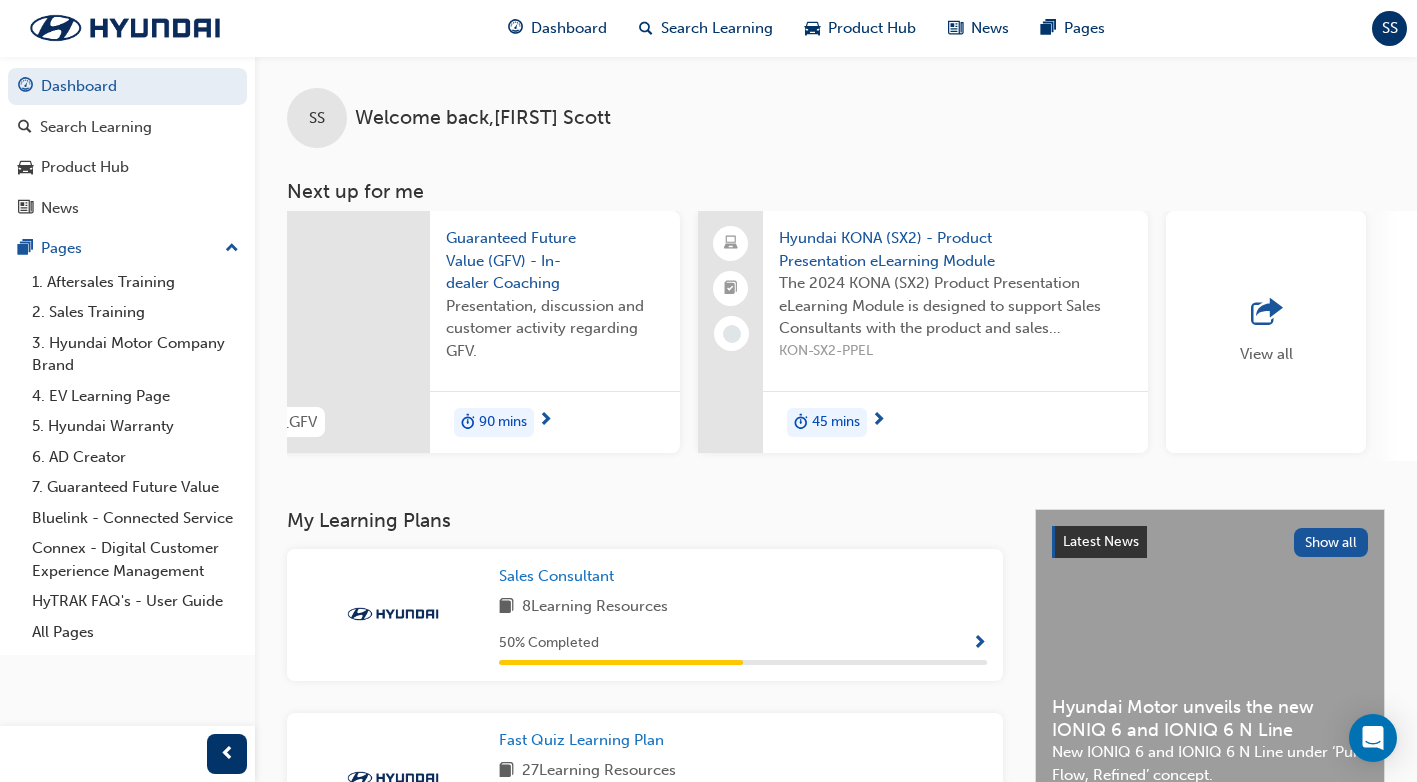 scroll, scrollTop: 0, scrollLeft: 1675, axis: horizontal 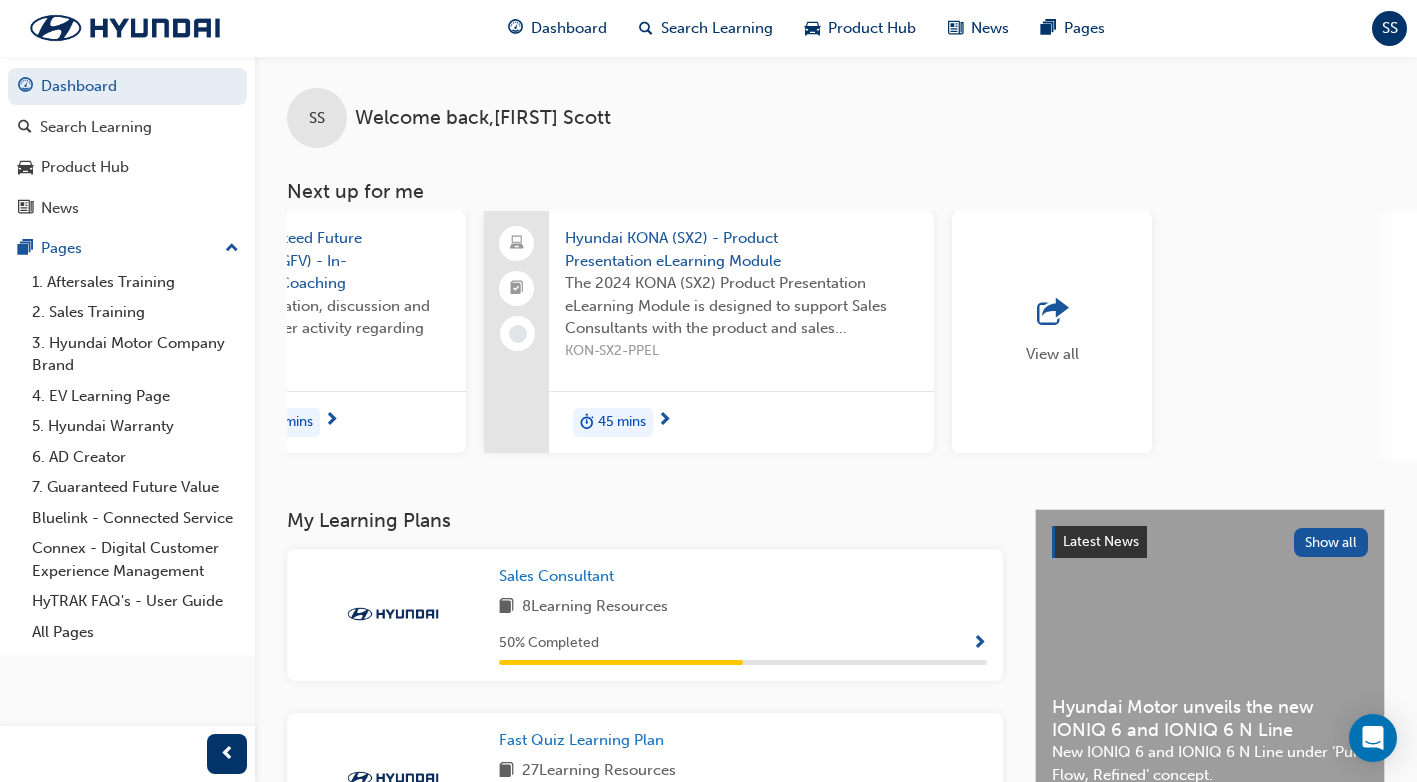 click at bounding box center [1052, 313] 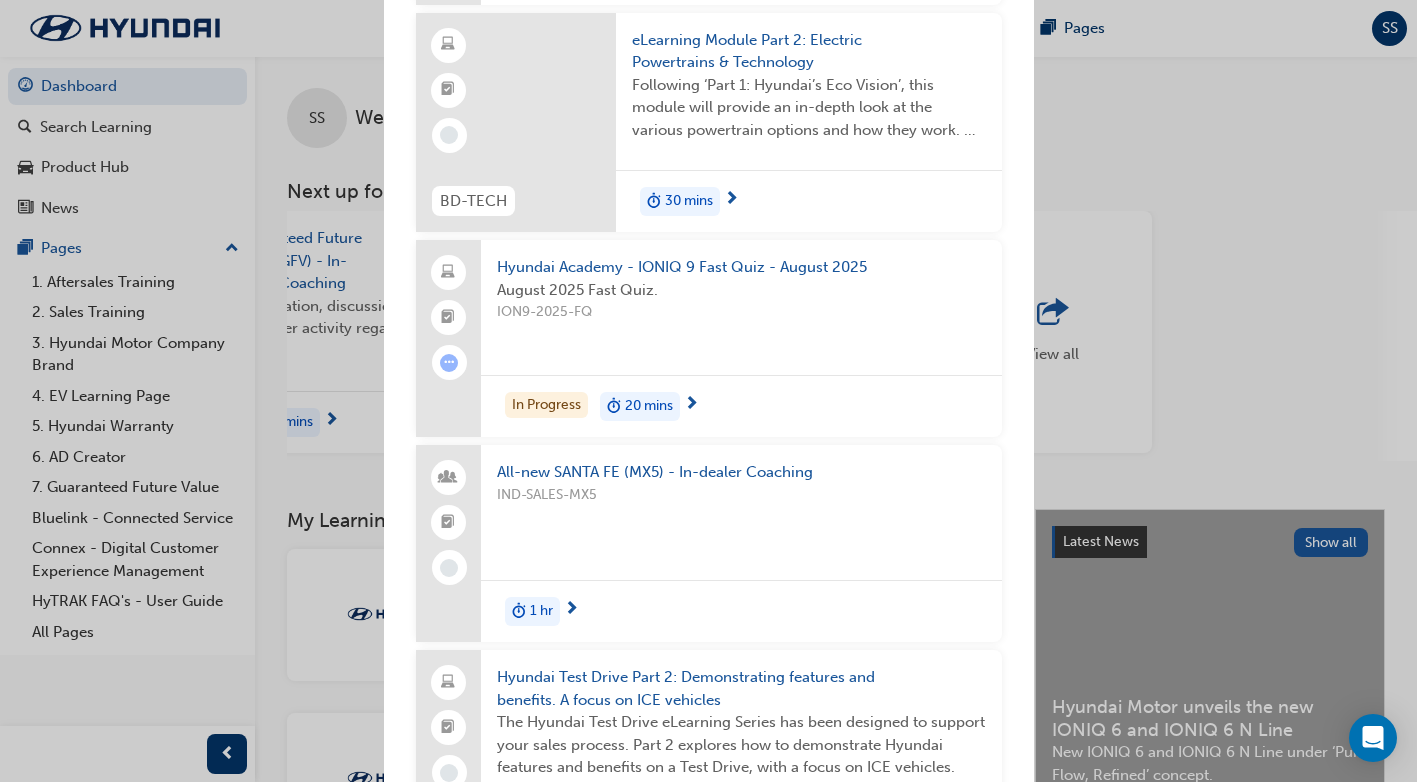 scroll, scrollTop: 3900, scrollLeft: 0, axis: vertical 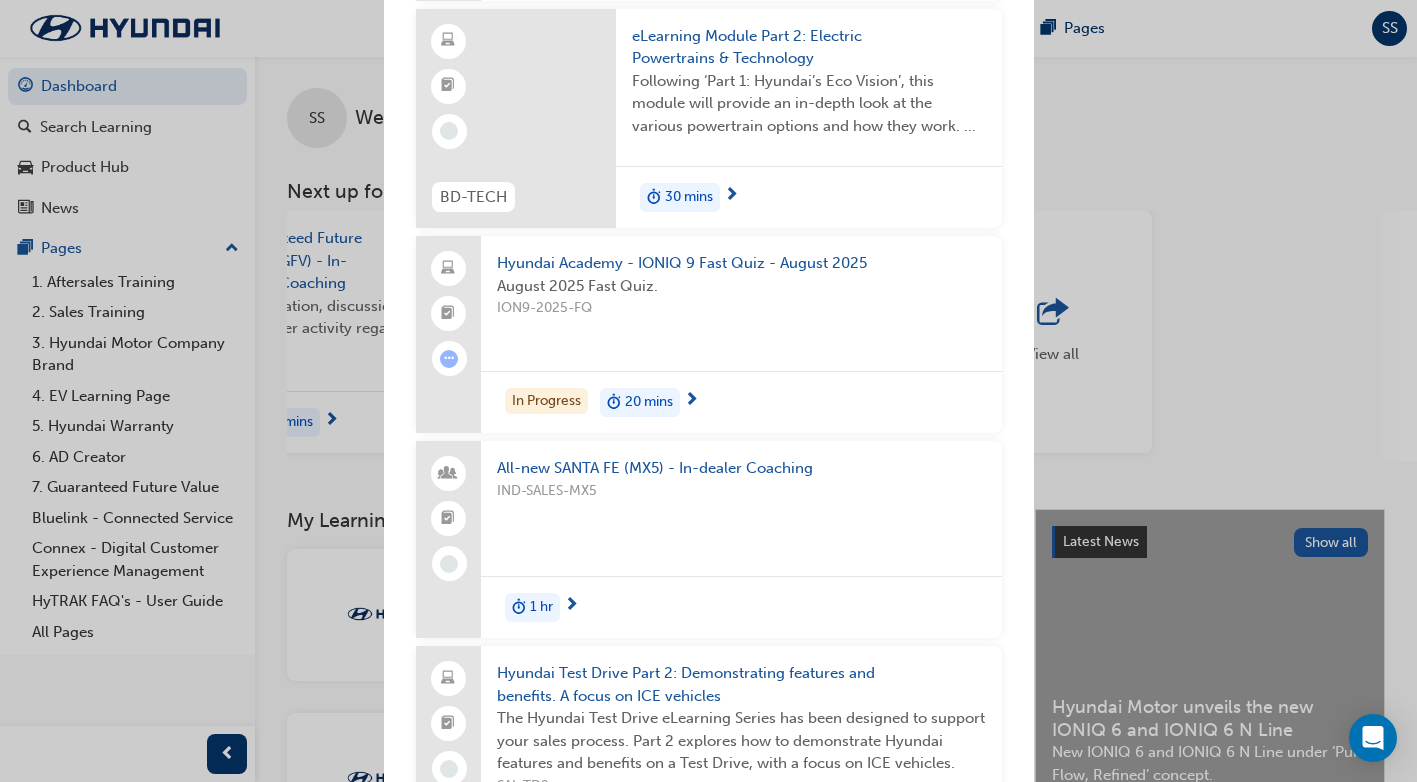 click on "Next up for me Hyundai Australia Induction Module - Part A: Welcome to Hyundai As a new starter within the Hyundai family, this eLearning Induction module aims to provide the learner with the essential knowledge of Hyundai History, Brand and Products. H-IND-A In Progress 9 mins CH-101 PART 2 - Customer Focus - EV Charging Fundamentals By completing this module, you will be able to explain to customers:
Charging terminology eg; AC and DC Charging, kWh, etc.
Charging types and requirements eg Home & Public Charging
EV Batteries & their characteristics
Plug types
Electric Range & helpful tips
20 mins Hyundai Academy - Venue & Kona Fast Quiz - March 2025 March 2025 Fast Quiz. VK-2025-FQ 13 mins IND_GFV Guaranteed Future Value (GFV) - In-dealer Coaching  Presentation, discussion and customer activity regarding GFV. 90 mins Hyundai KONA (SX2) - Product Presentation eLearning Module KON-SX2-PPEL 45 mins 125 Understanding the EV Landscape SAL_EVLAND 1.5 hrs Watch "How to maximise opportunities using Connex" CN-005" at bounding box center (708, 391) 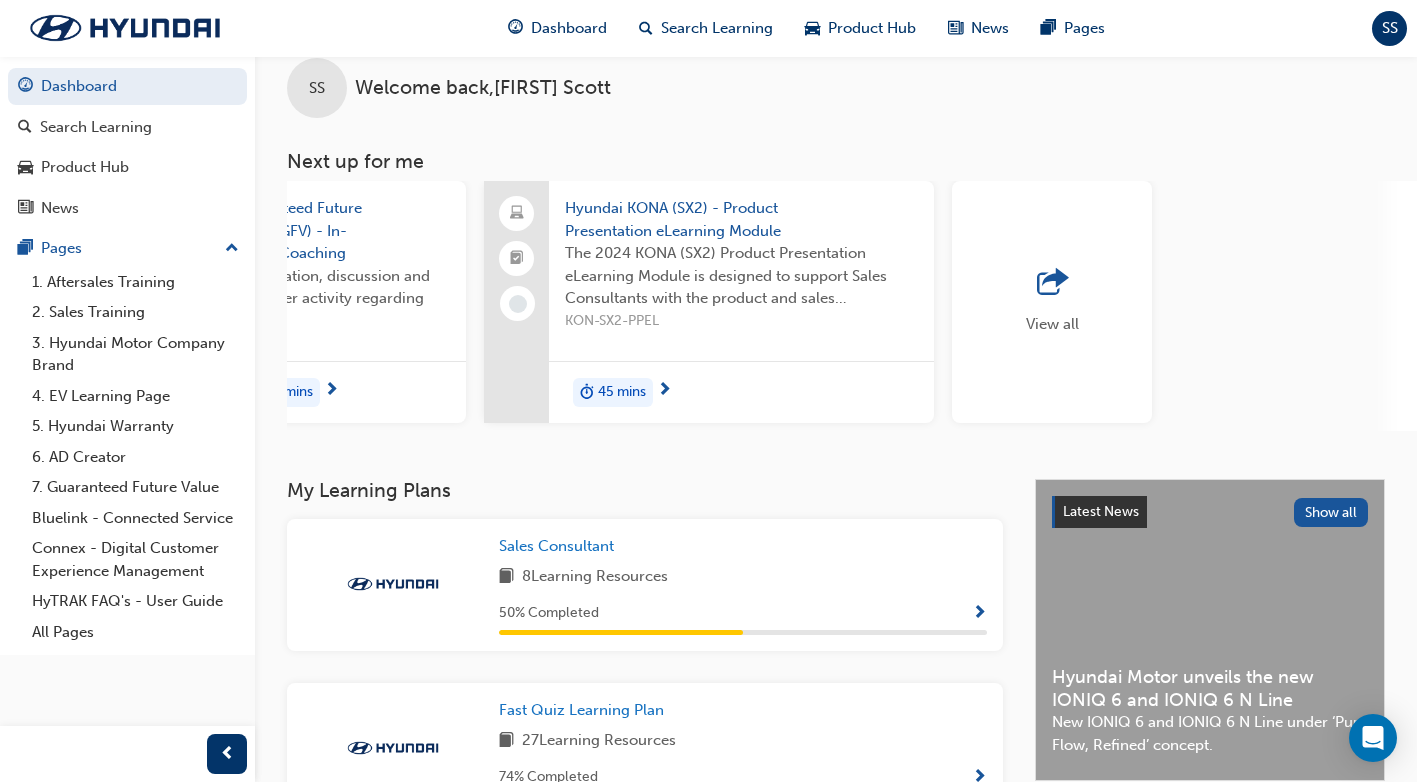 scroll, scrollTop: 0, scrollLeft: 0, axis: both 